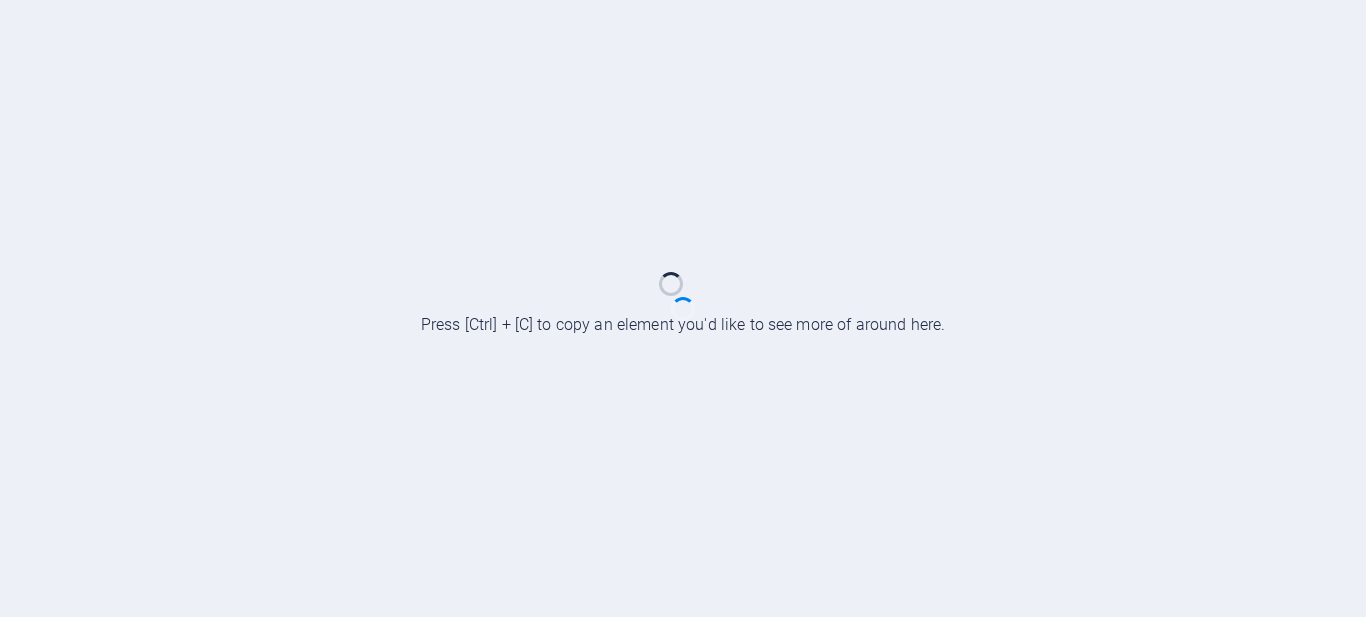 scroll, scrollTop: 0, scrollLeft: 0, axis: both 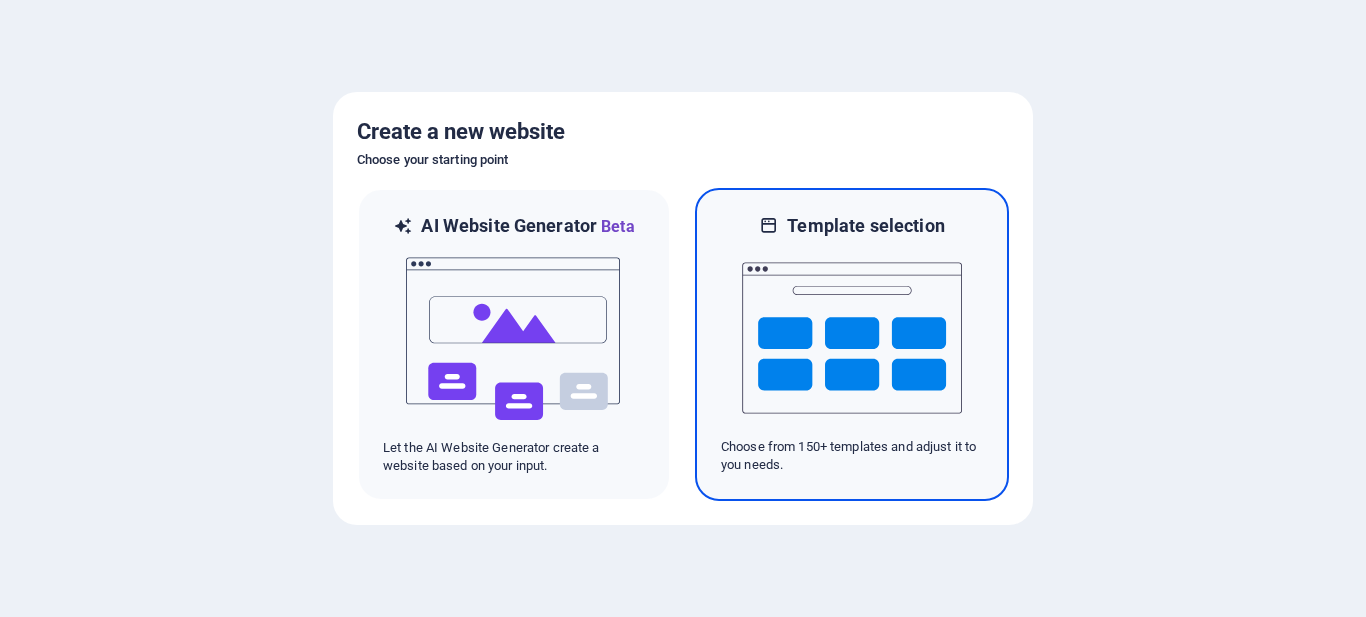 click at bounding box center (852, 338) 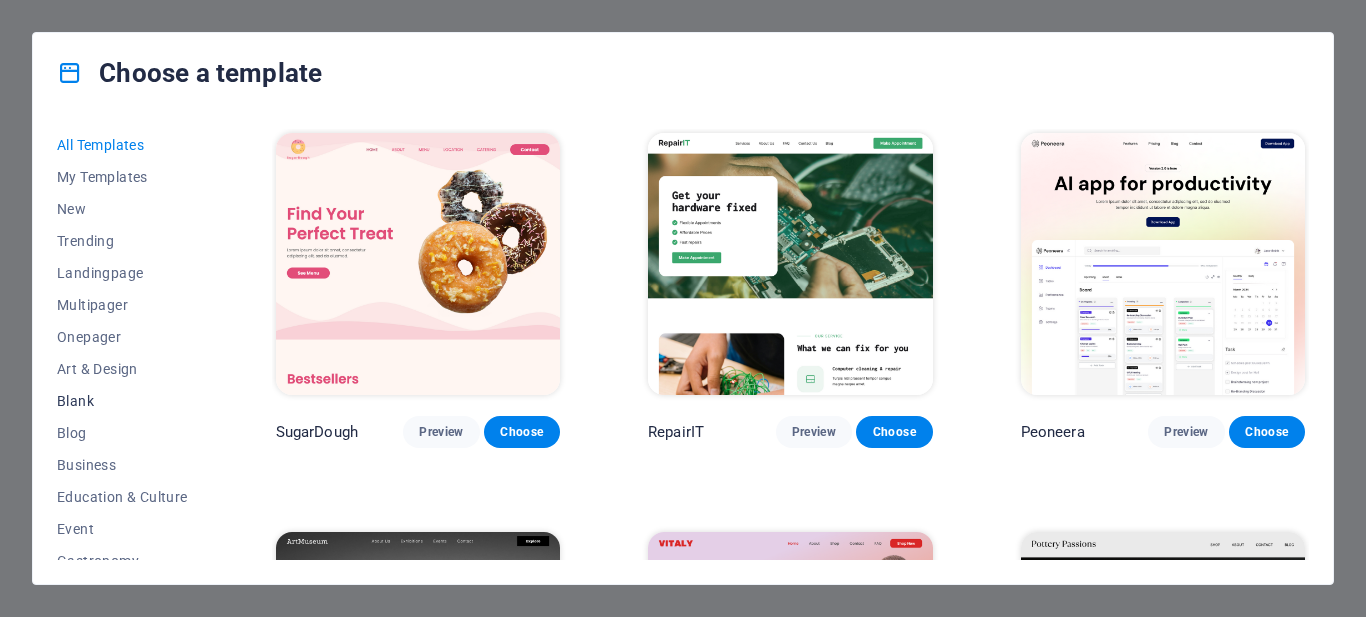 click on "Blank" at bounding box center [122, 401] 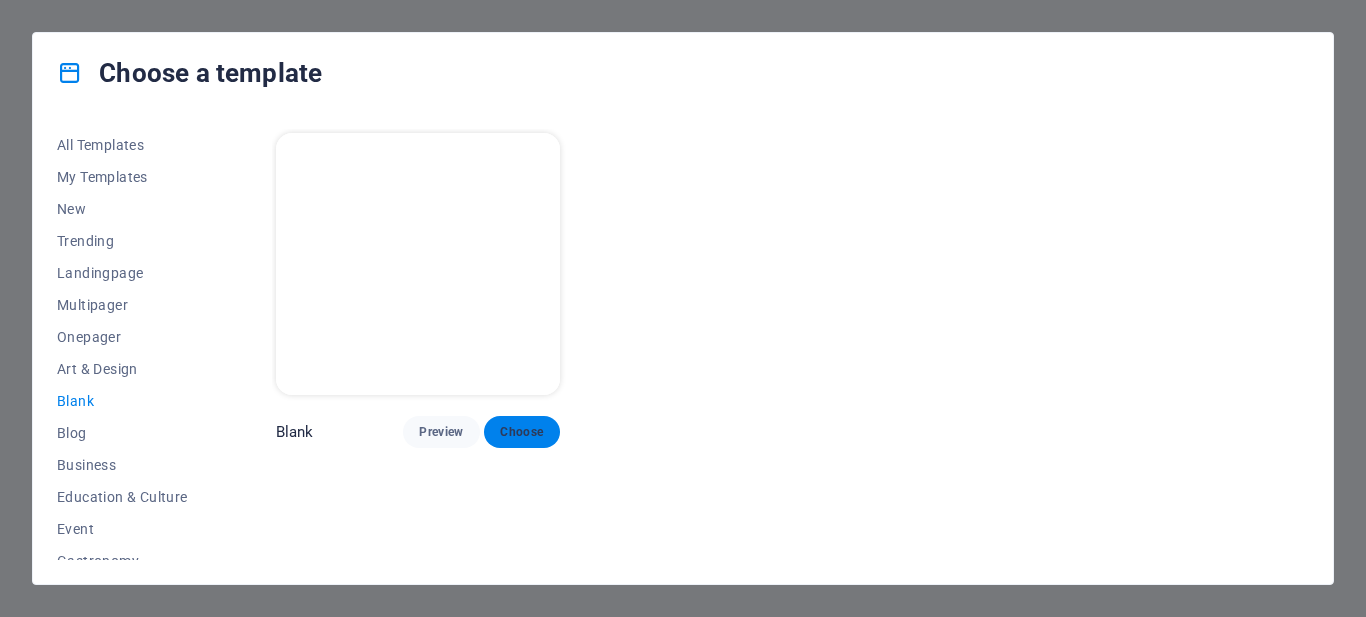 click on "Choose" at bounding box center [522, 432] 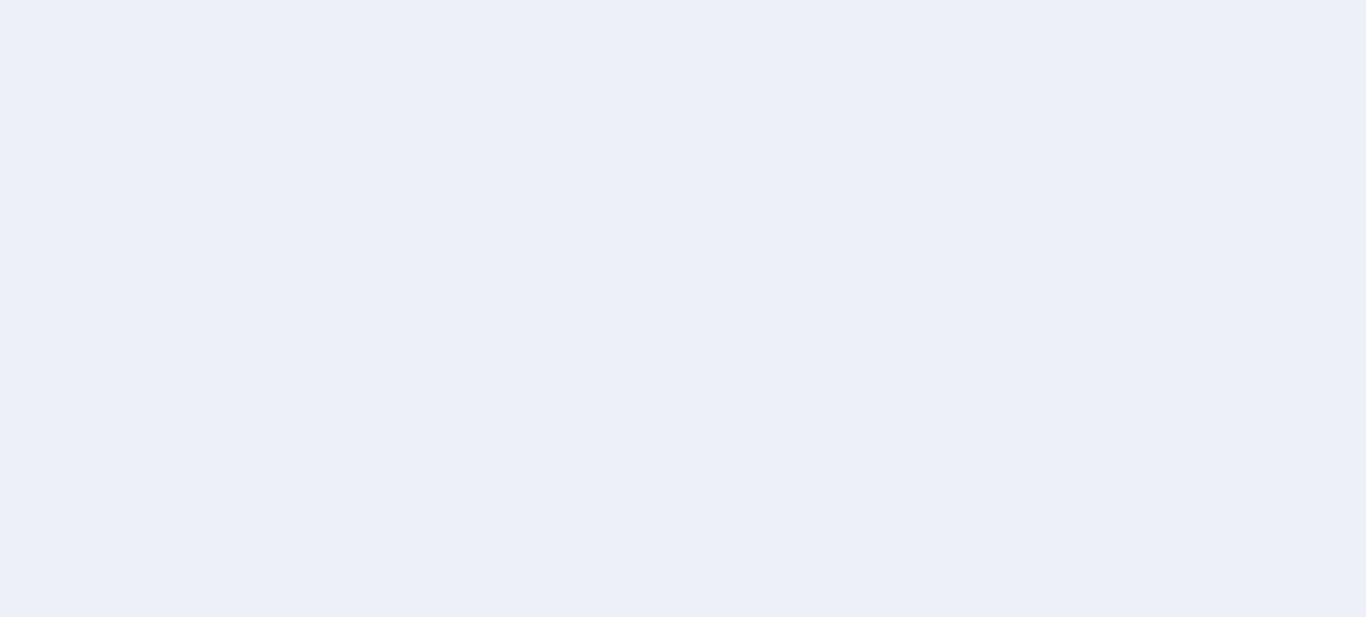 scroll, scrollTop: 0, scrollLeft: 0, axis: both 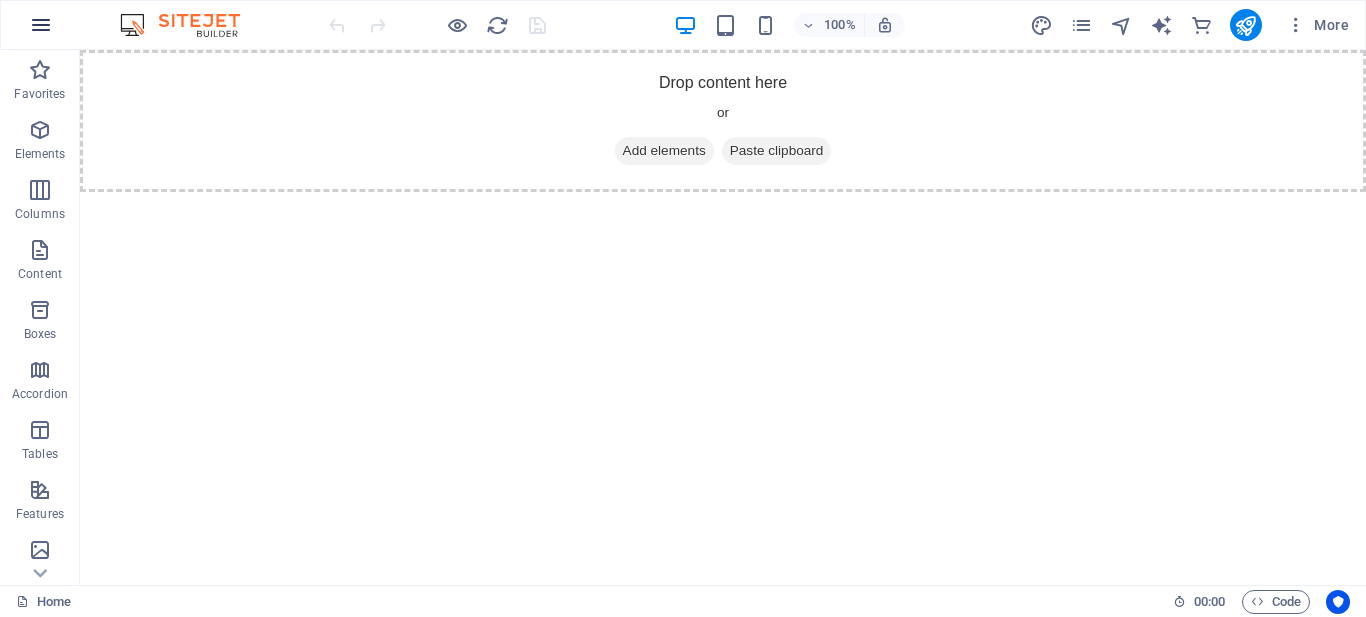 click at bounding box center [41, 25] 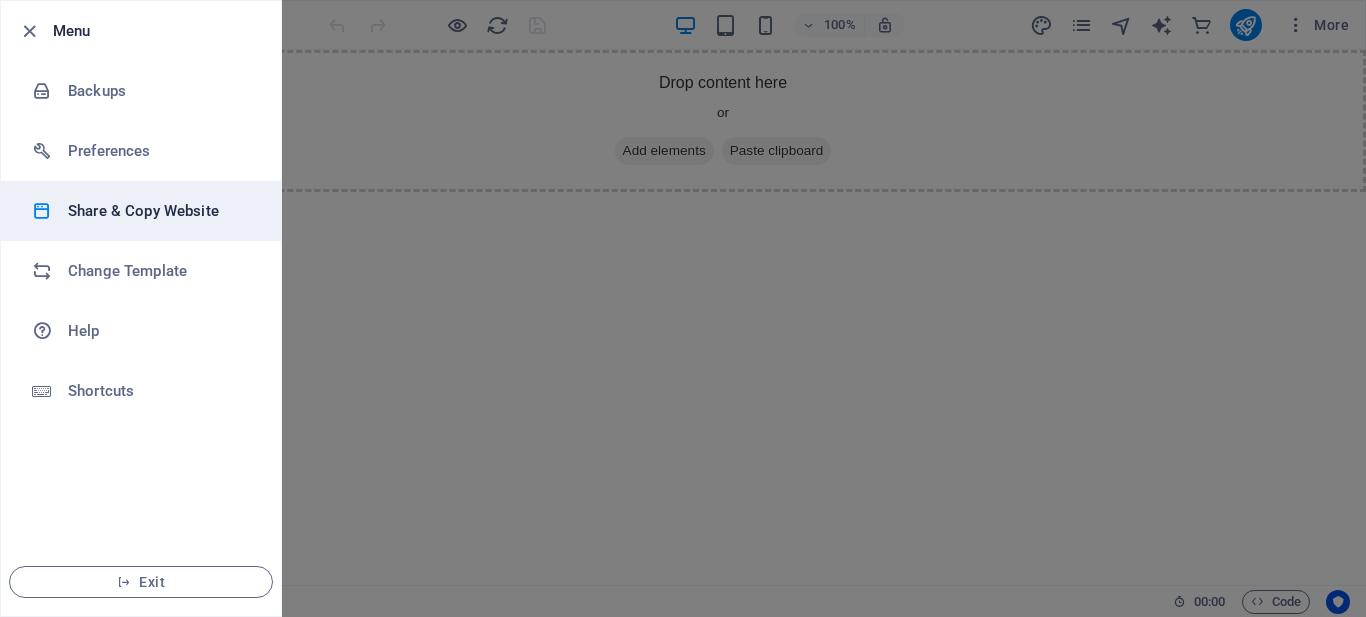 click on "Share & Copy Website" at bounding box center (160, 211) 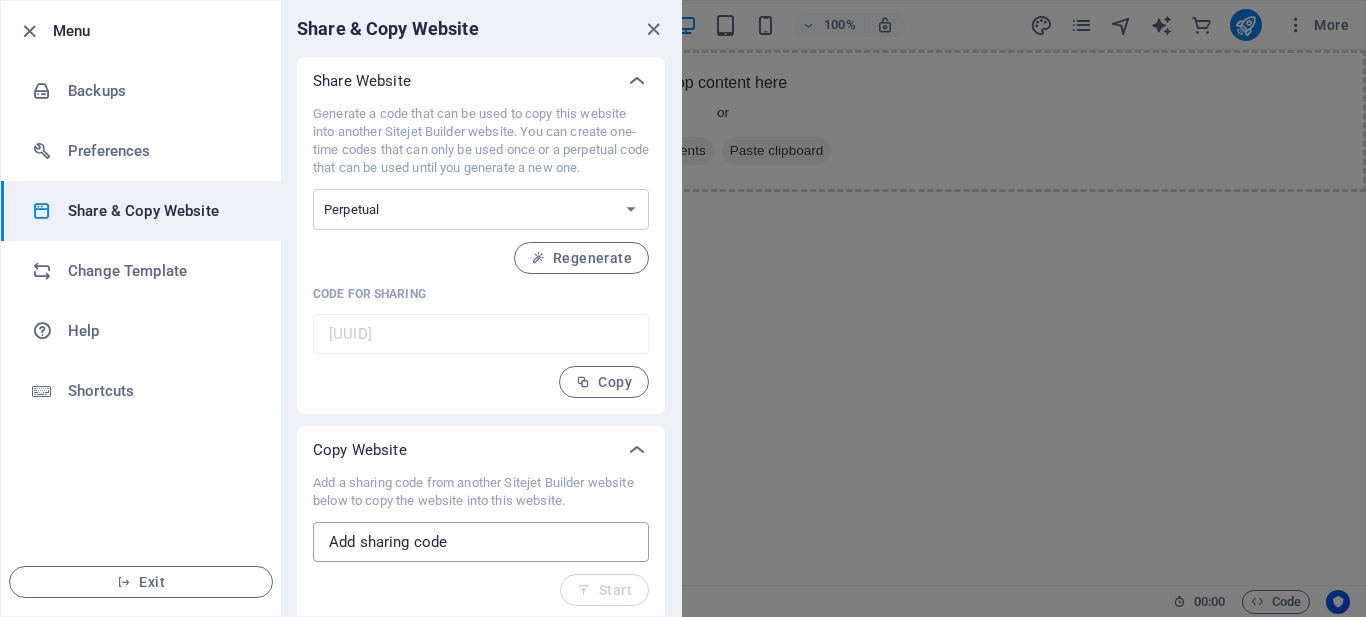 click at bounding box center (481, 542) 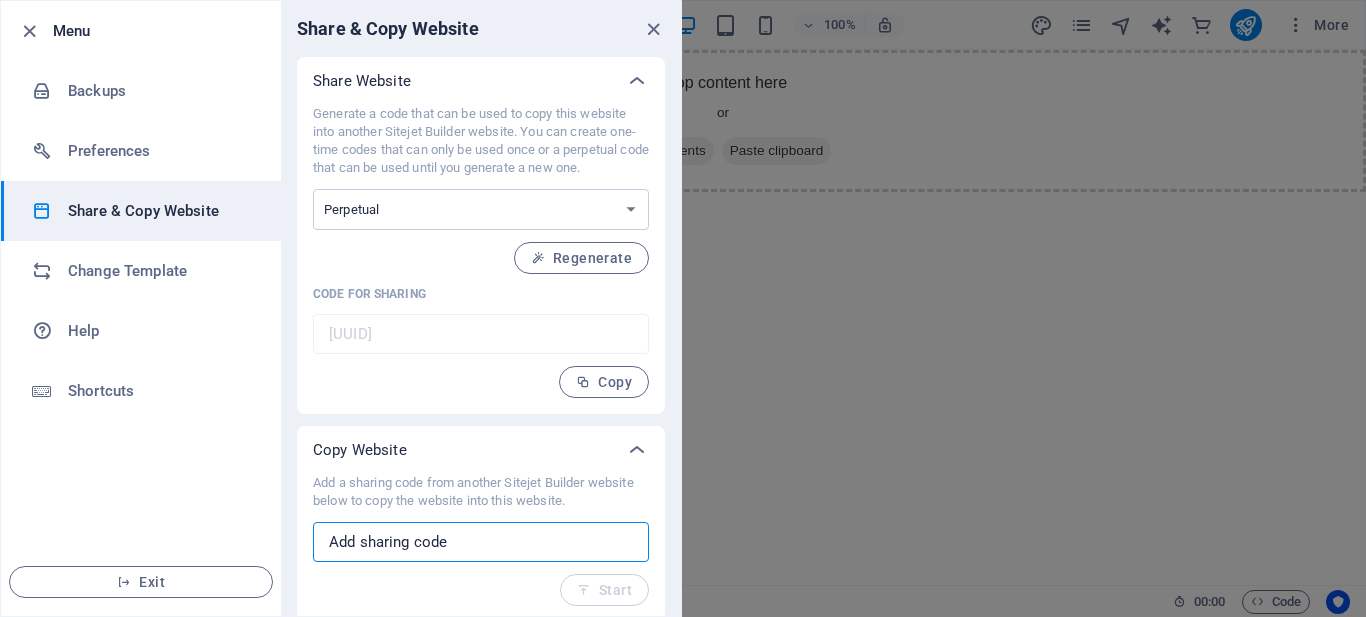paste on "d69d5173-1840564" 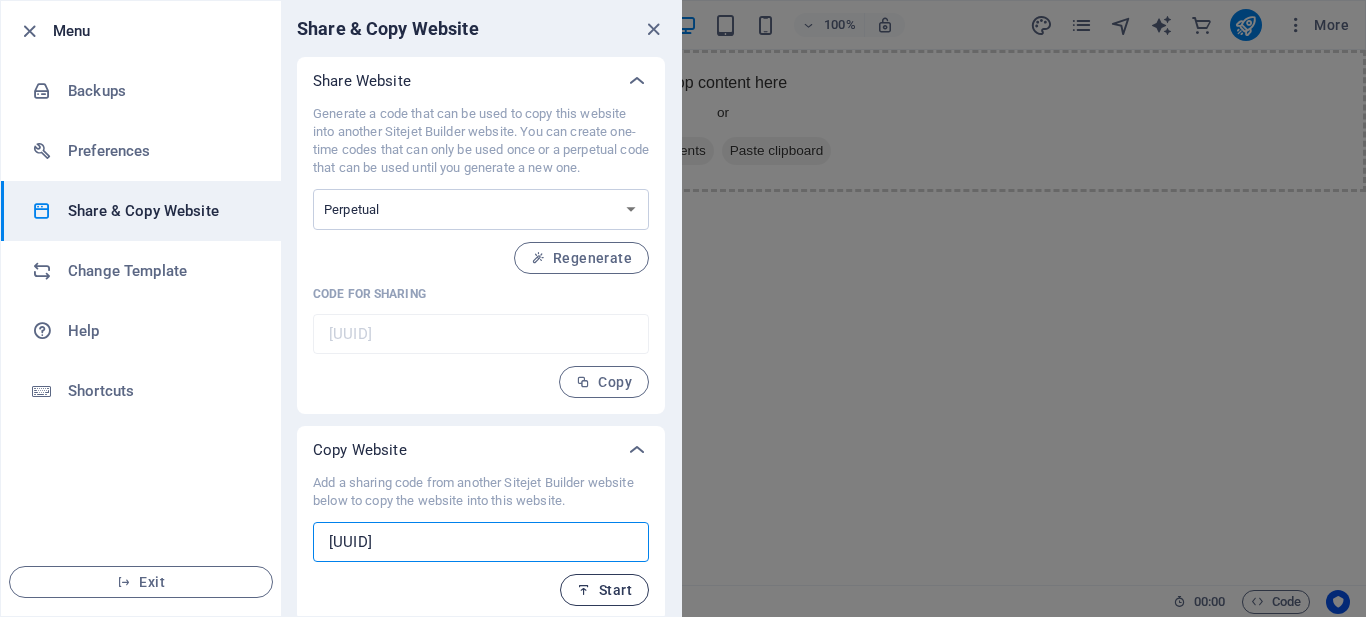 type on "d69d5173-1840564" 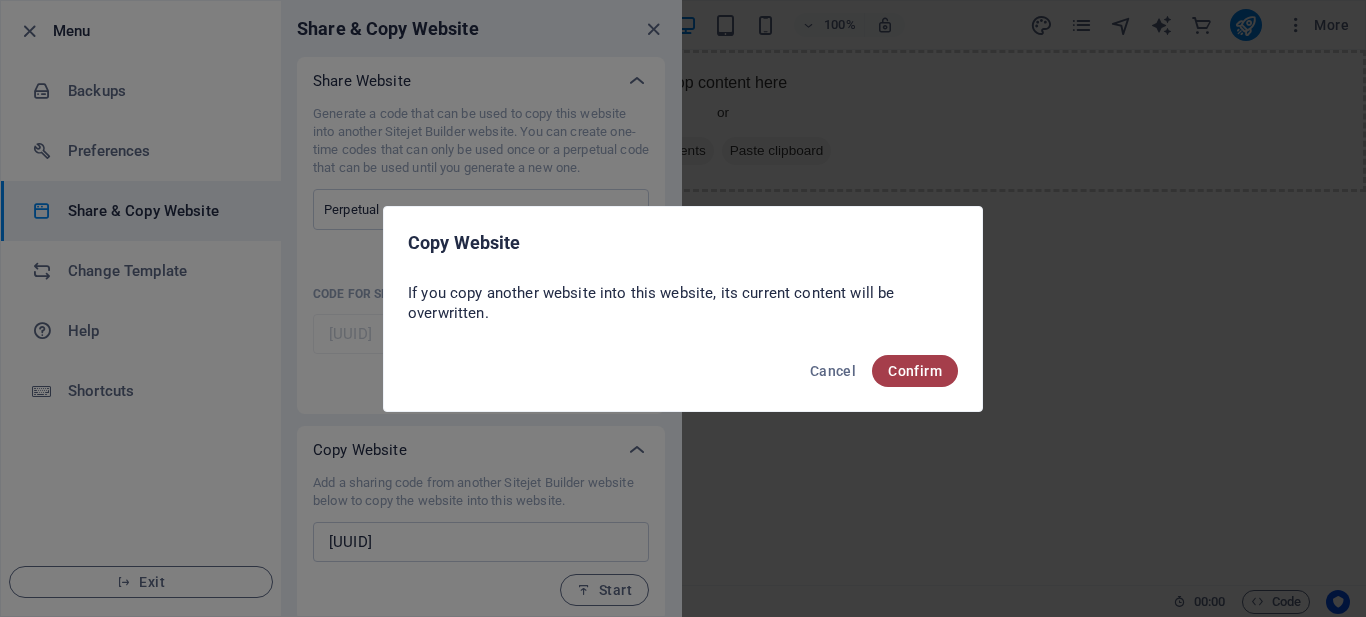 click on "Confirm" at bounding box center [915, 371] 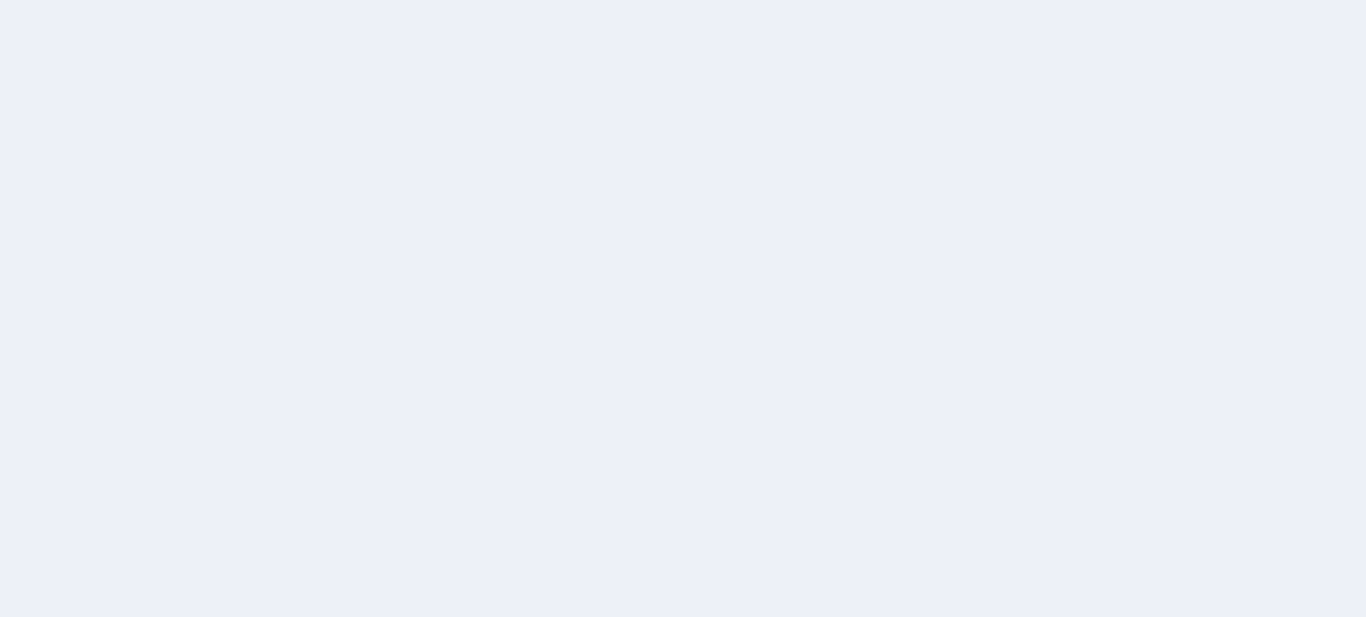 scroll, scrollTop: 0, scrollLeft: 0, axis: both 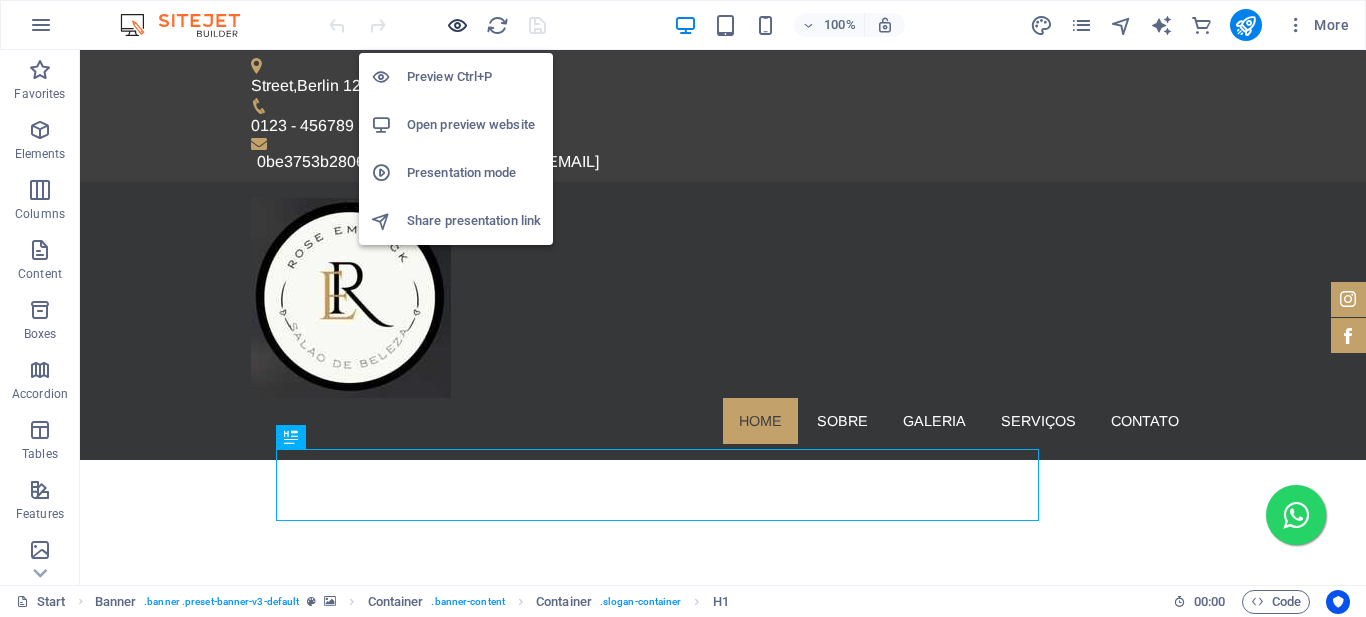 click at bounding box center (457, 25) 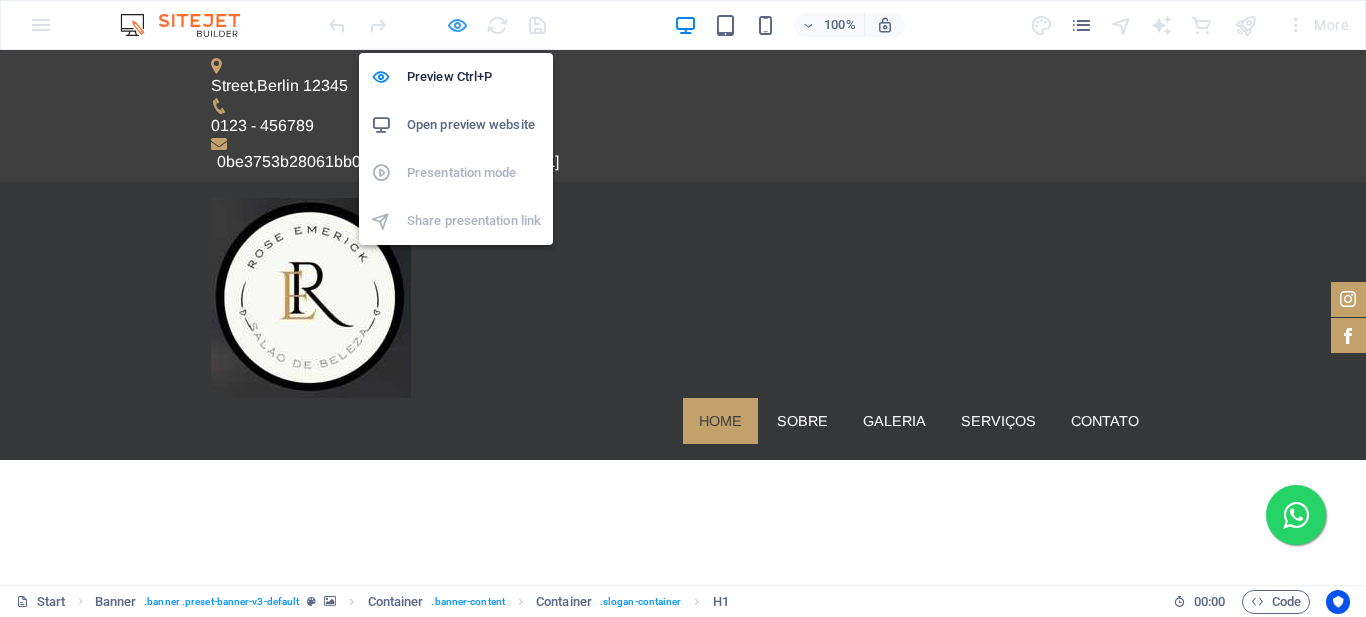 click at bounding box center (457, 25) 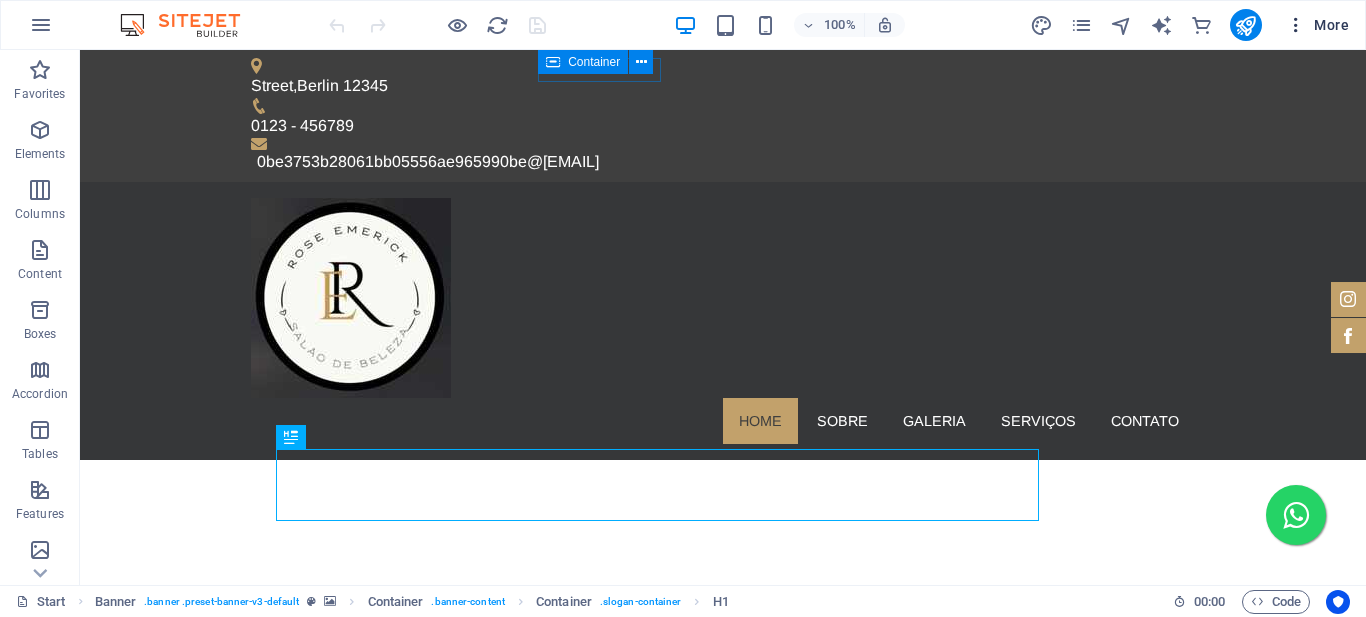 click on "More" at bounding box center (1317, 25) 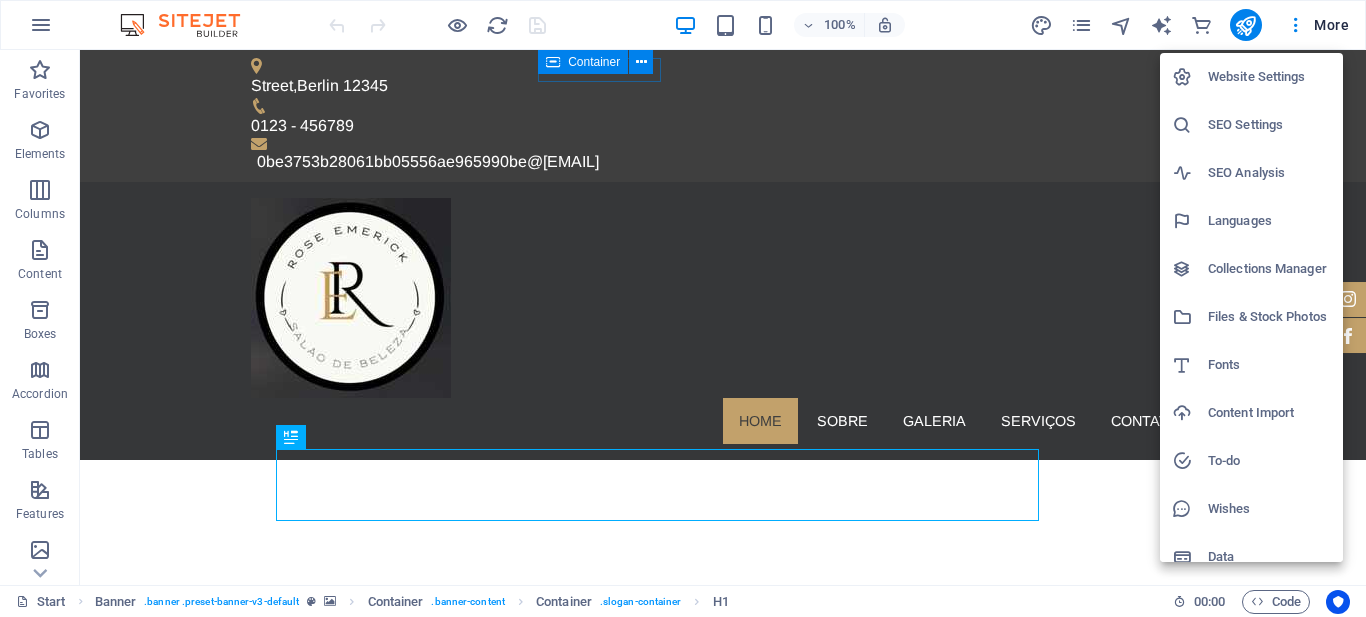 click on "Website Settings" at bounding box center [1269, 77] 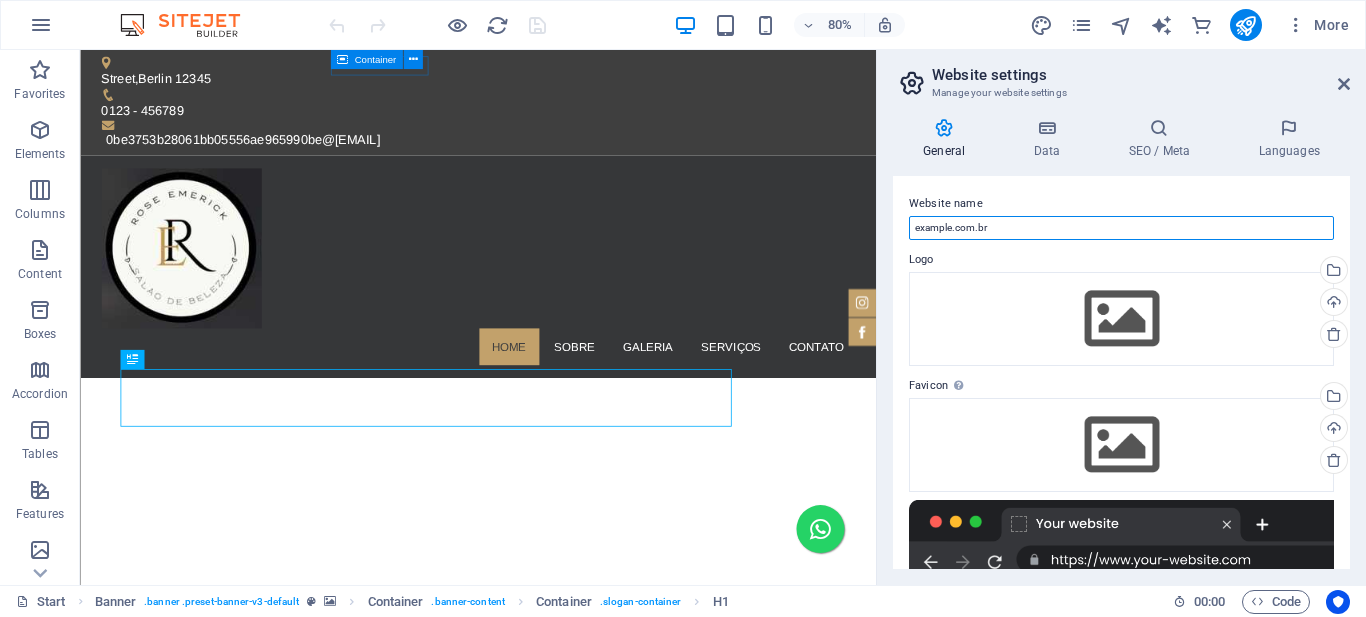click on "example.com.br" at bounding box center (1121, 228) 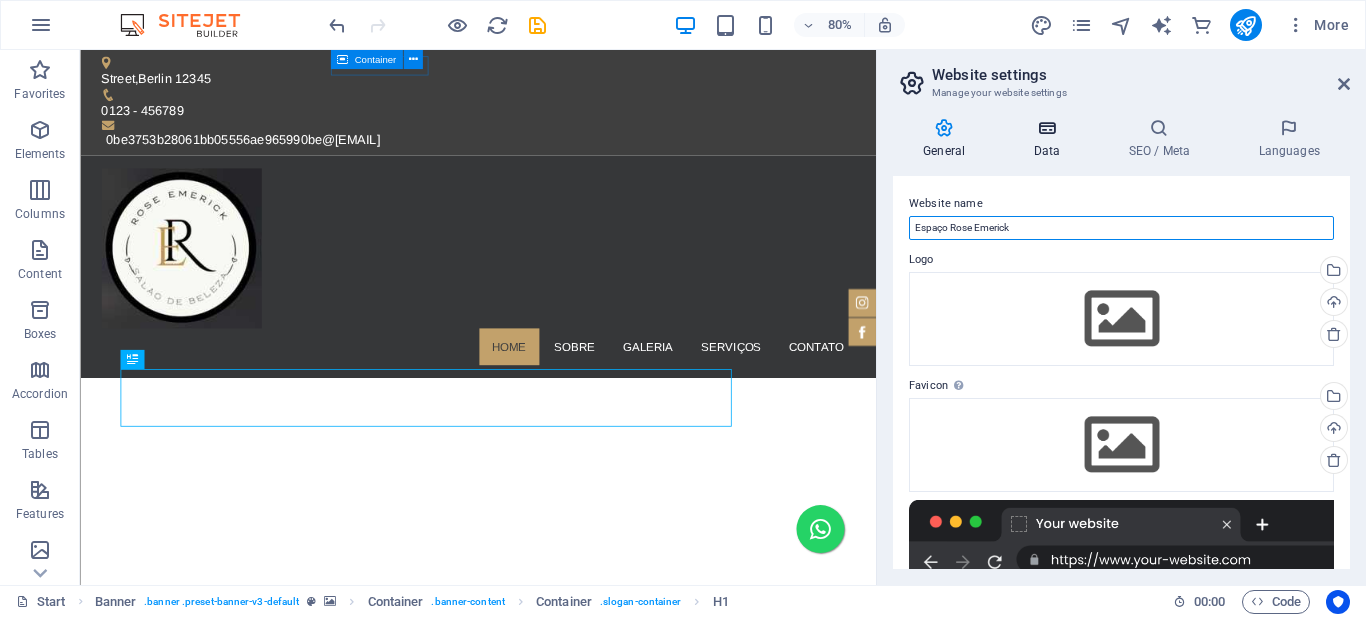 type on "Espaço Rose Emerick" 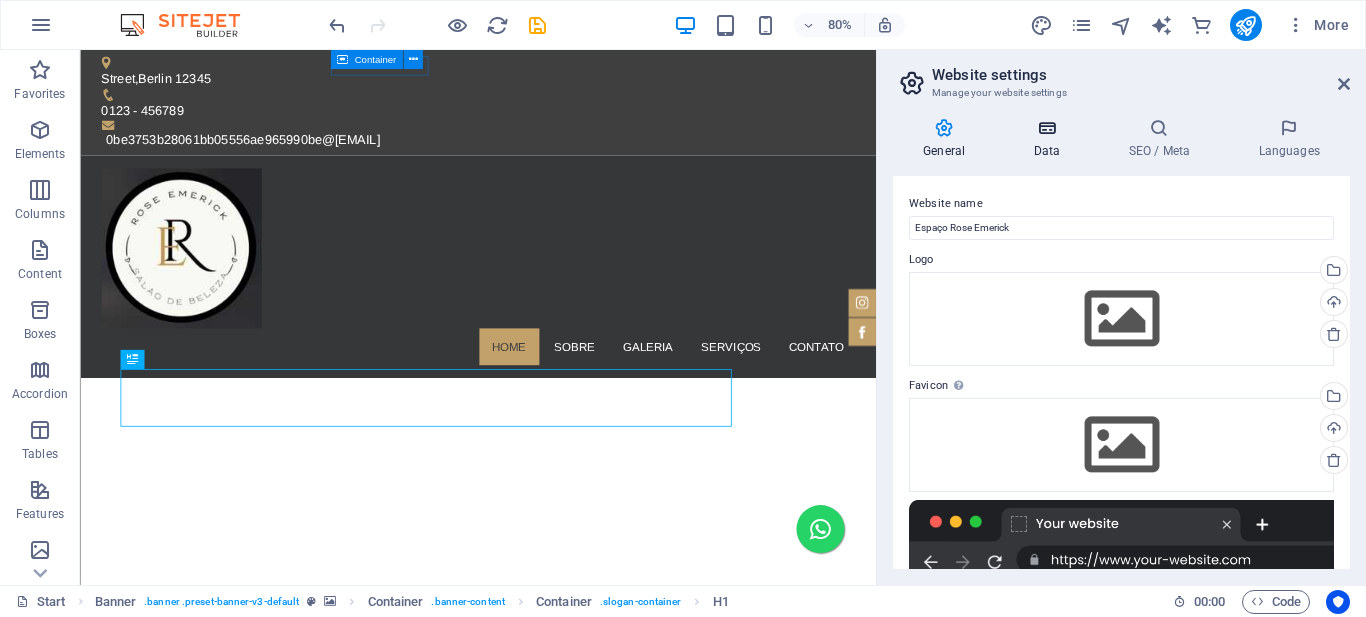 click on "Data" at bounding box center (1050, 139) 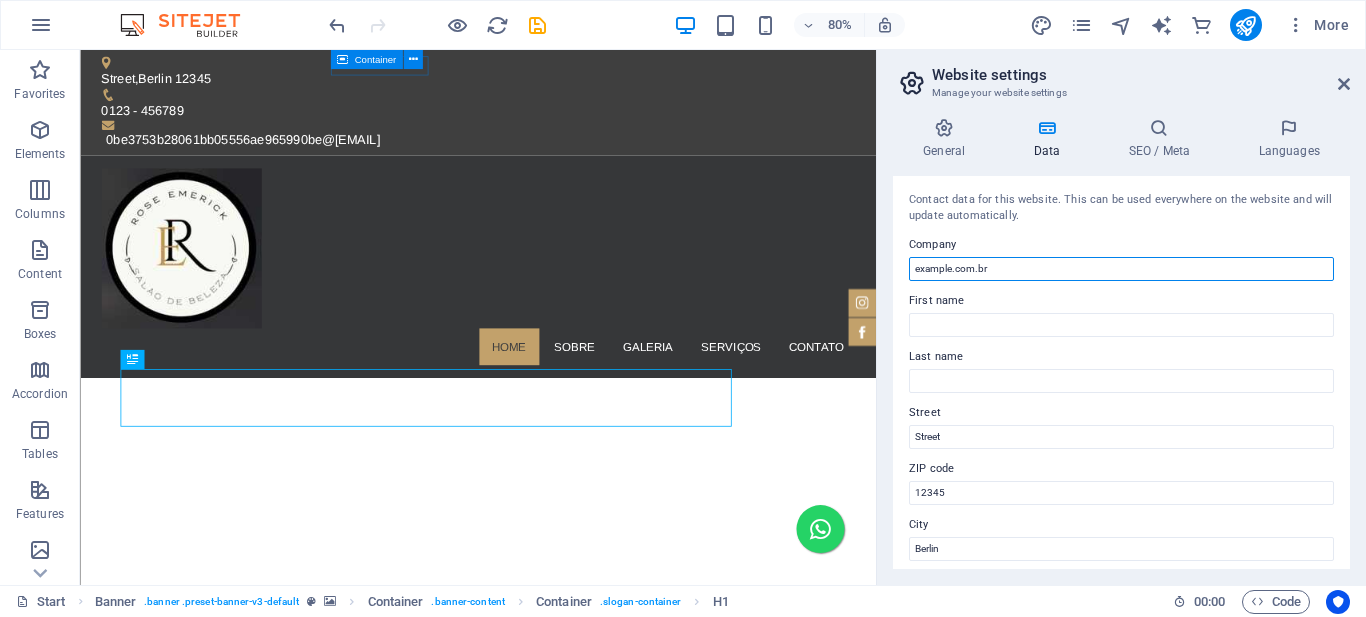 click on "example.com.br" at bounding box center (1121, 269) 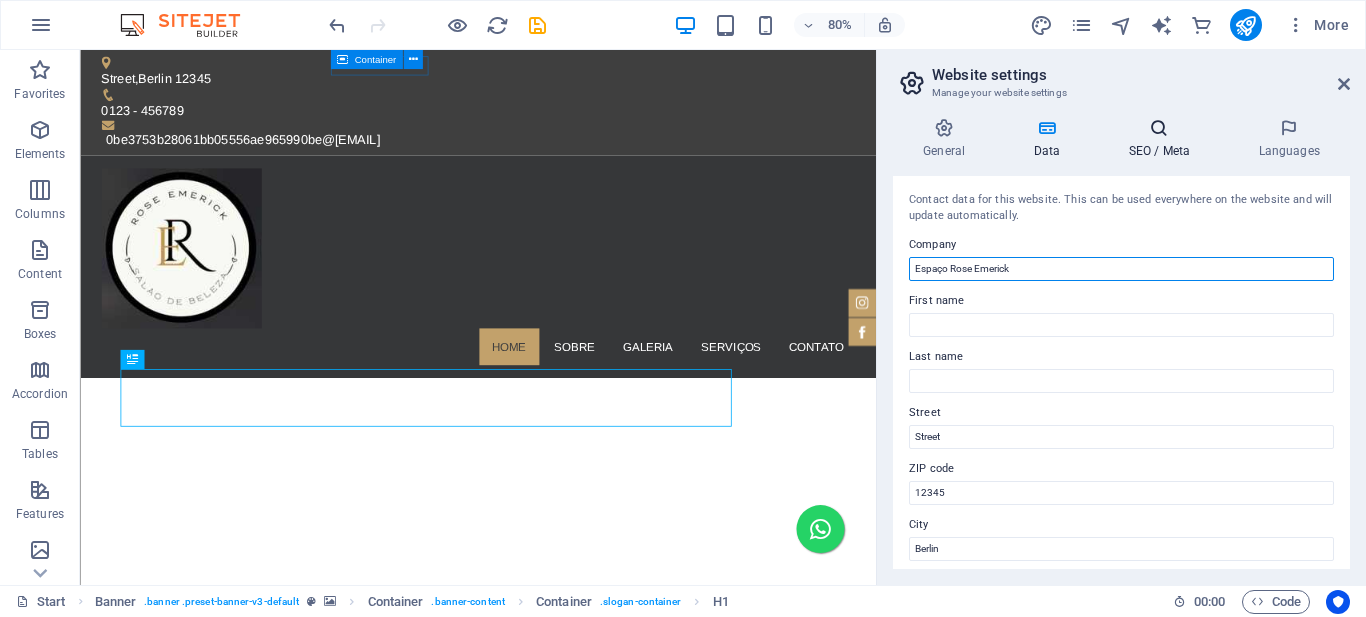 type on "Espaço Rose Emerick" 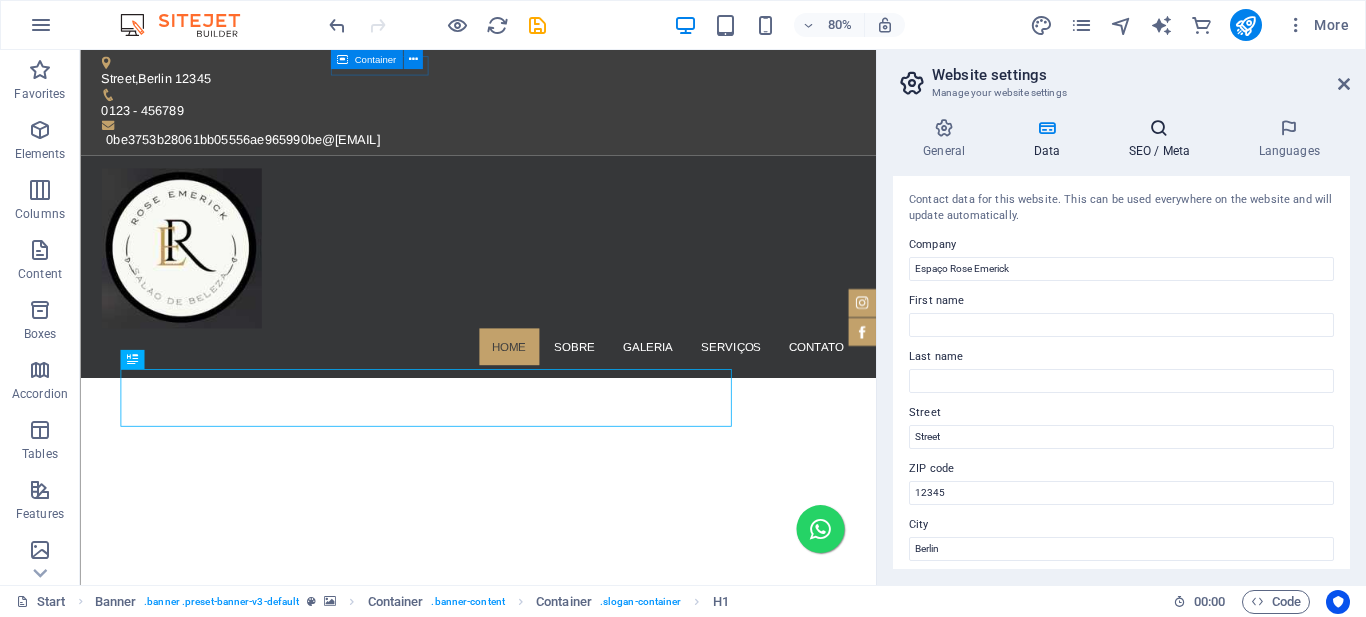 click on "SEO / Meta" at bounding box center [1163, 139] 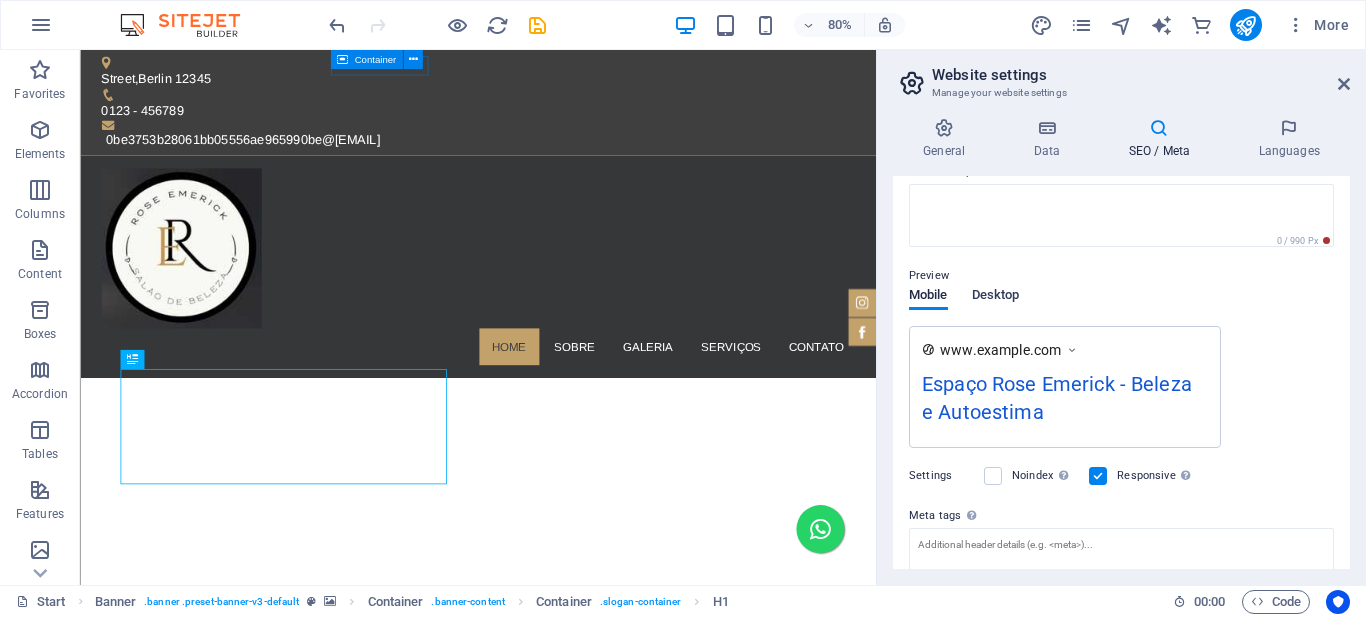 scroll, scrollTop: 100, scrollLeft: 0, axis: vertical 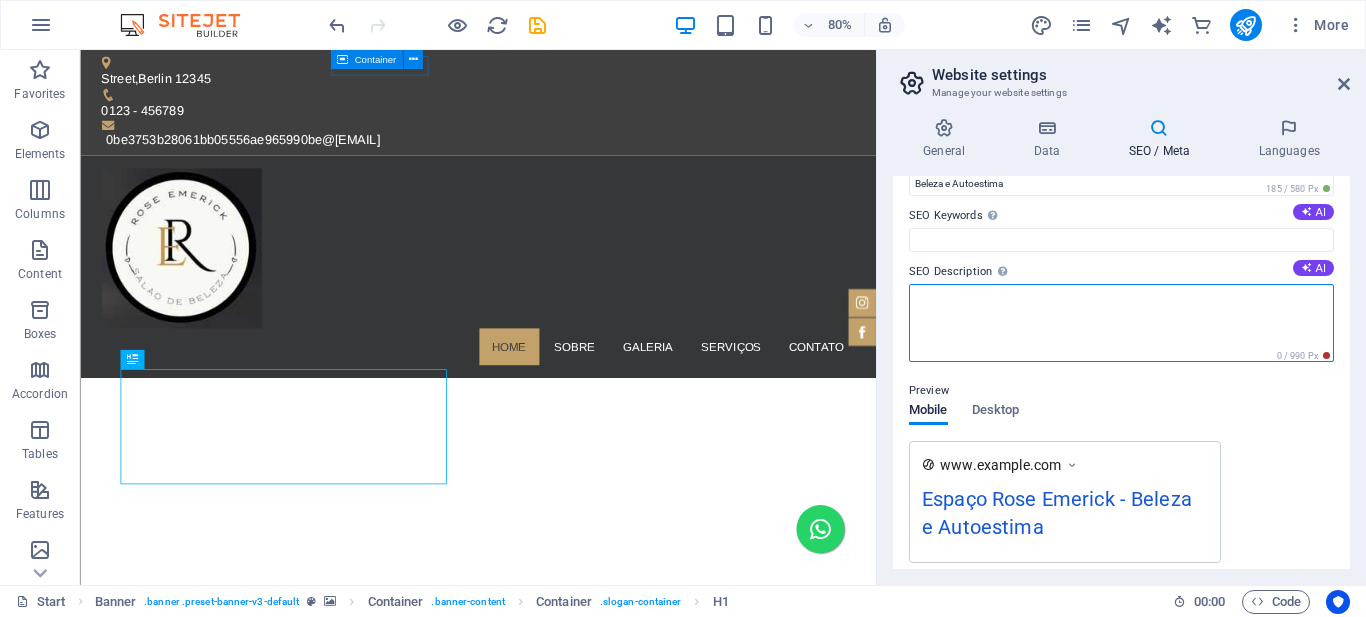click on "SEO Description Describe the contents of your website - this is crucial for search engines and SEO! AI" at bounding box center (1121, 323) 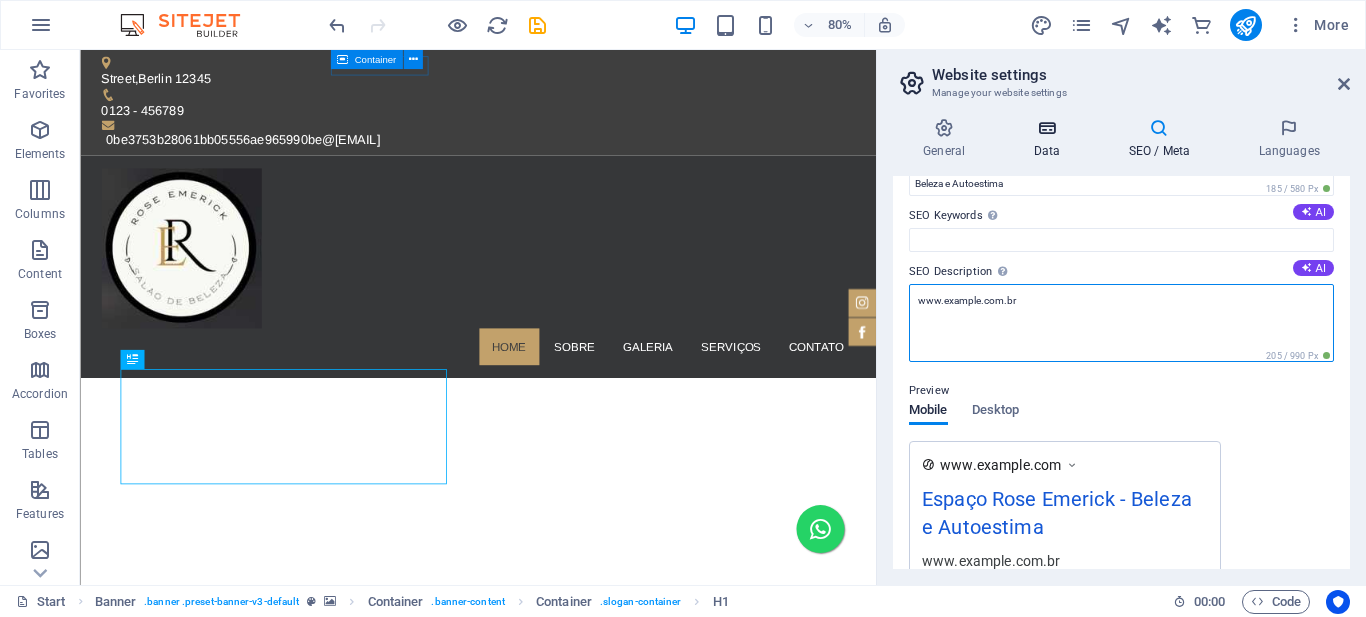 type on "www.example.com.br" 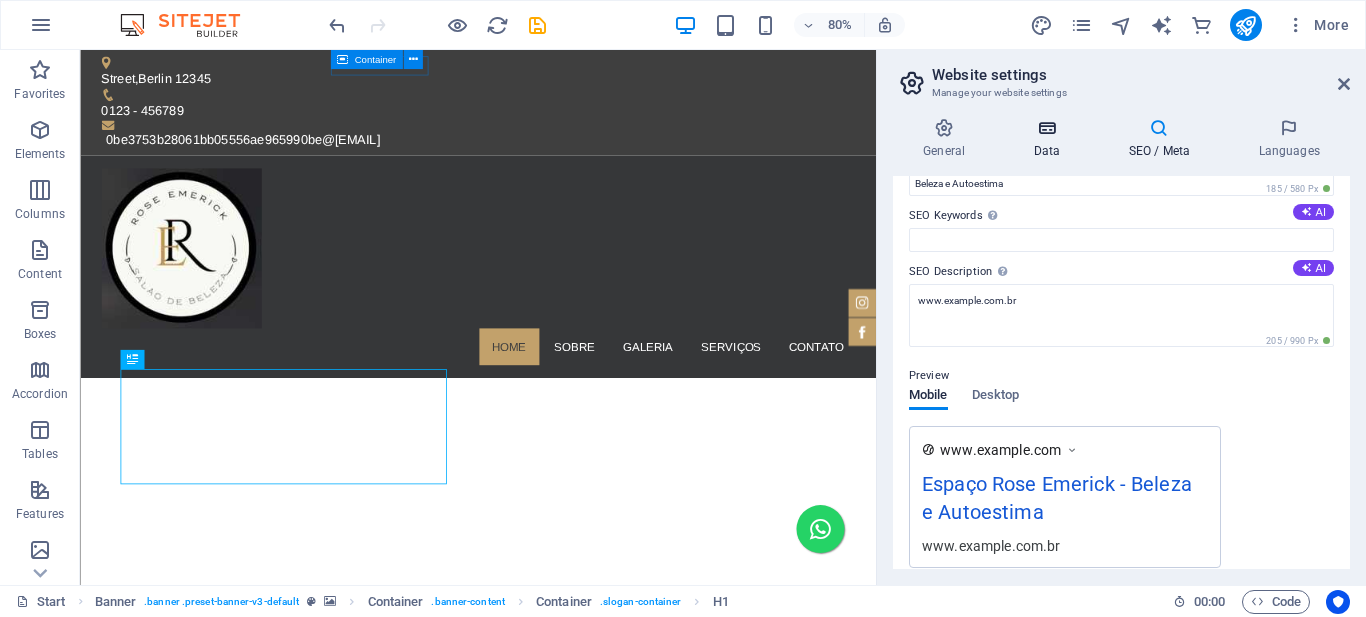 click at bounding box center (1046, 128) 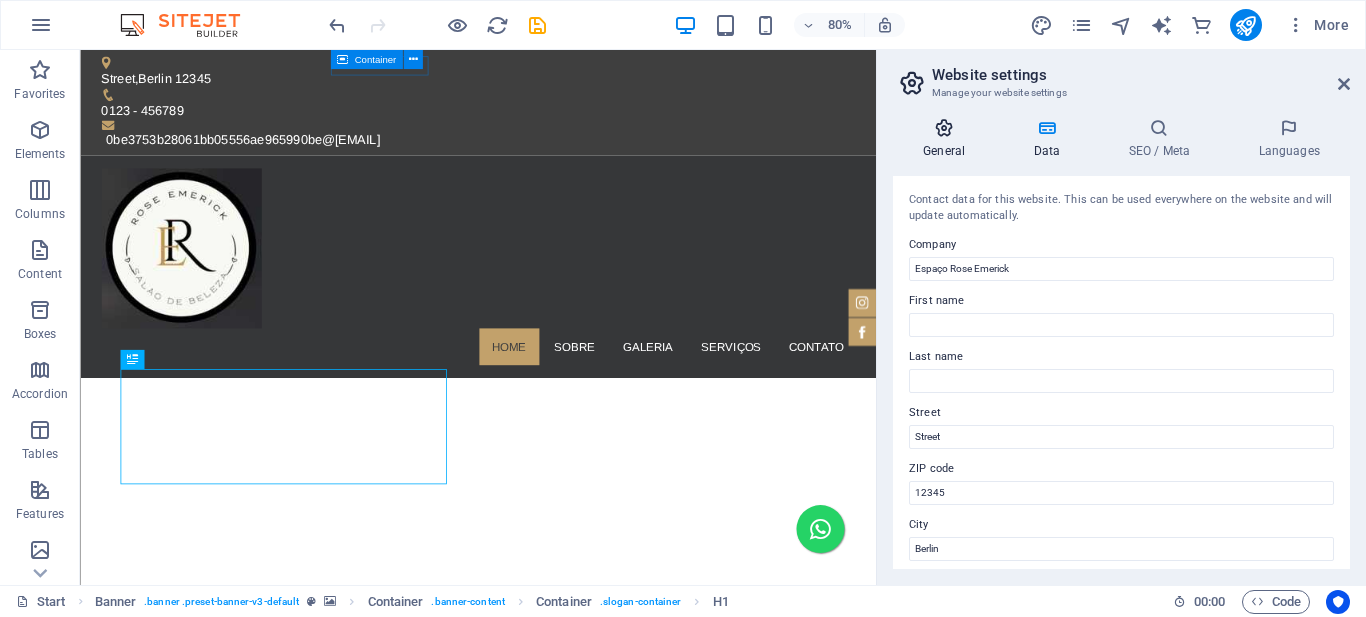 click at bounding box center [944, 128] 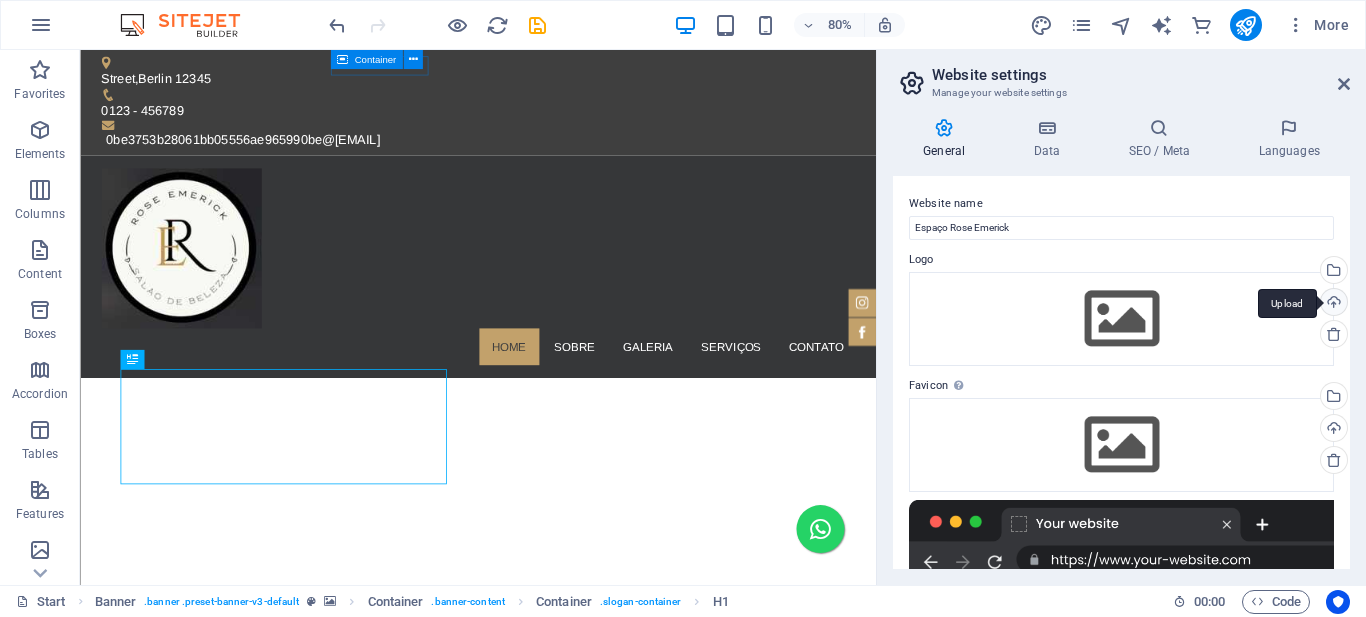 click on "Upload" at bounding box center [1332, 304] 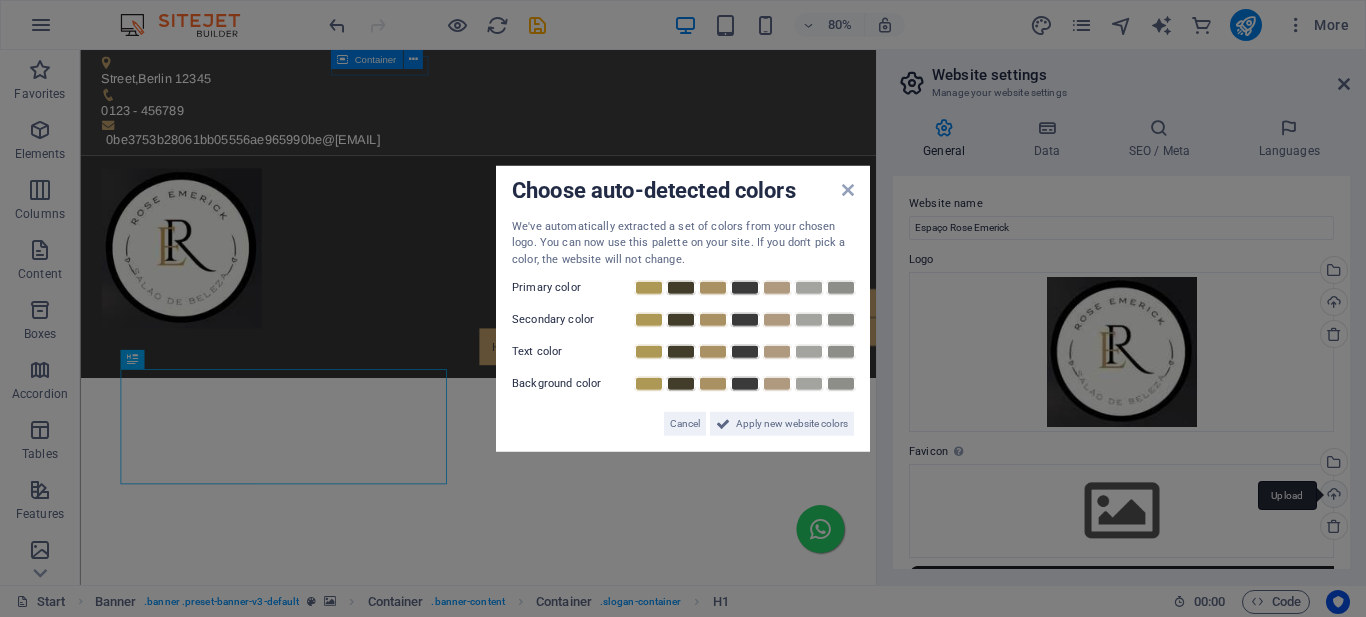 drag, startPoint x: 781, startPoint y: 423, endPoint x: 1340, endPoint y: 492, distance: 563.2424 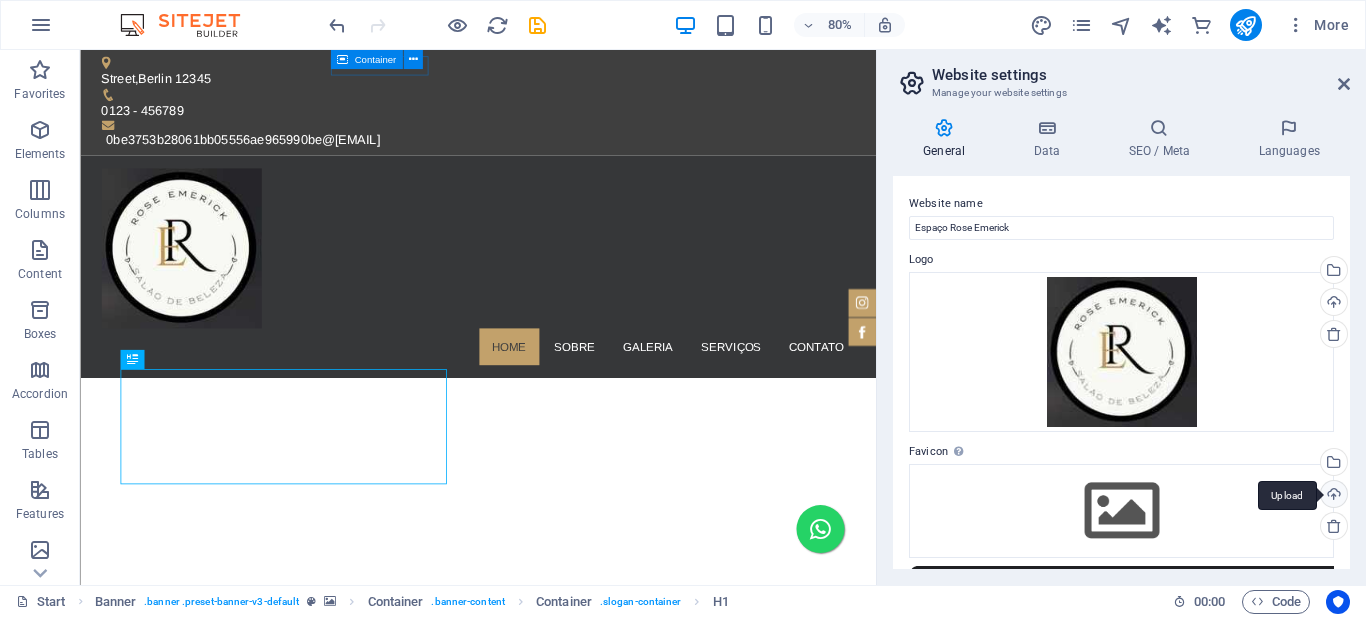 click on "Upload" at bounding box center (1332, 496) 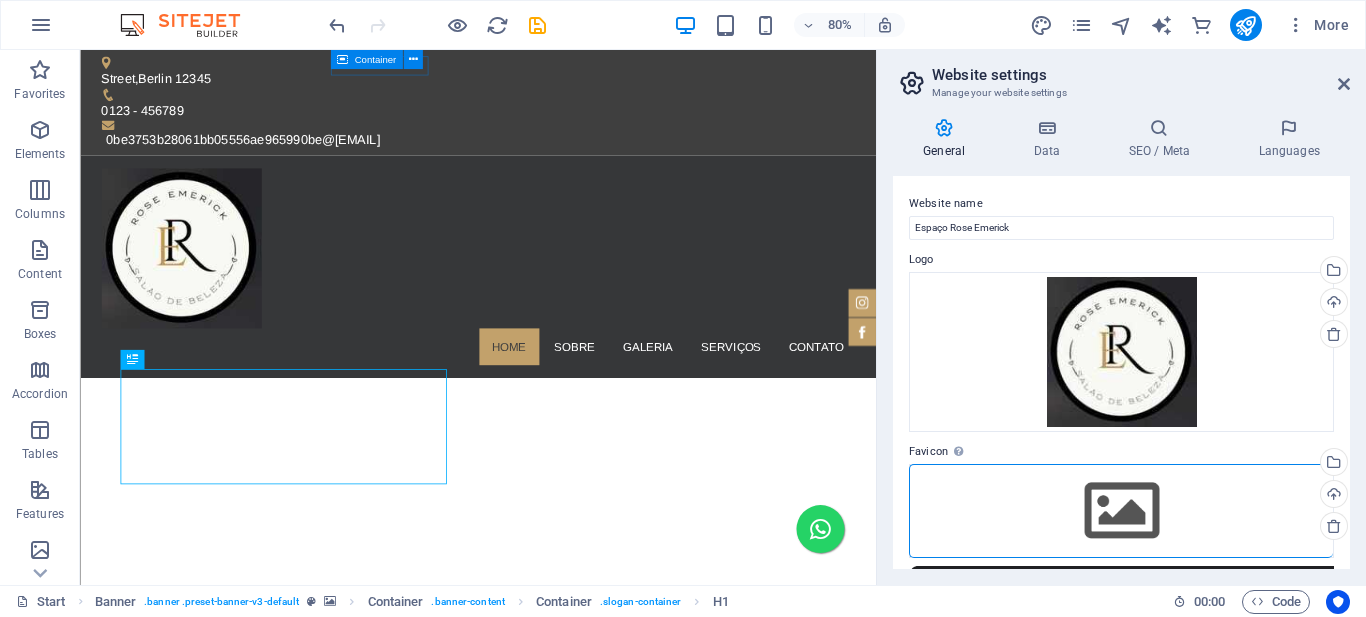 scroll, scrollTop: 300, scrollLeft: 0, axis: vertical 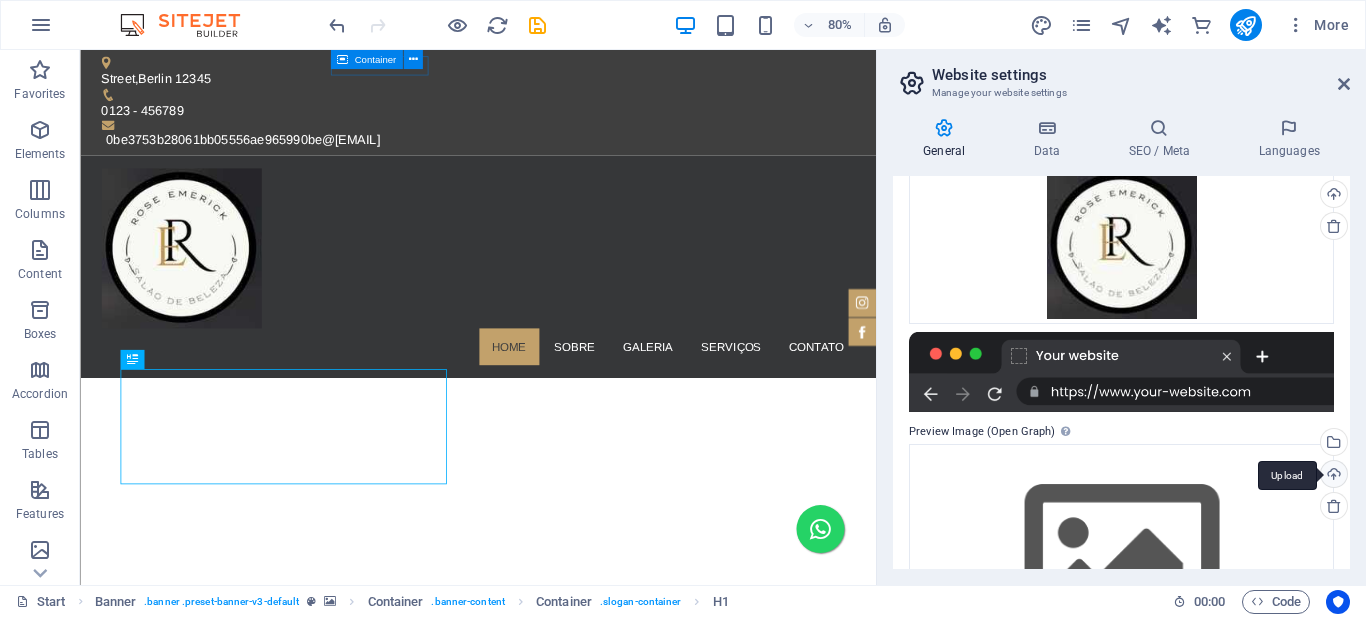 click on "Upload" at bounding box center (1332, 476) 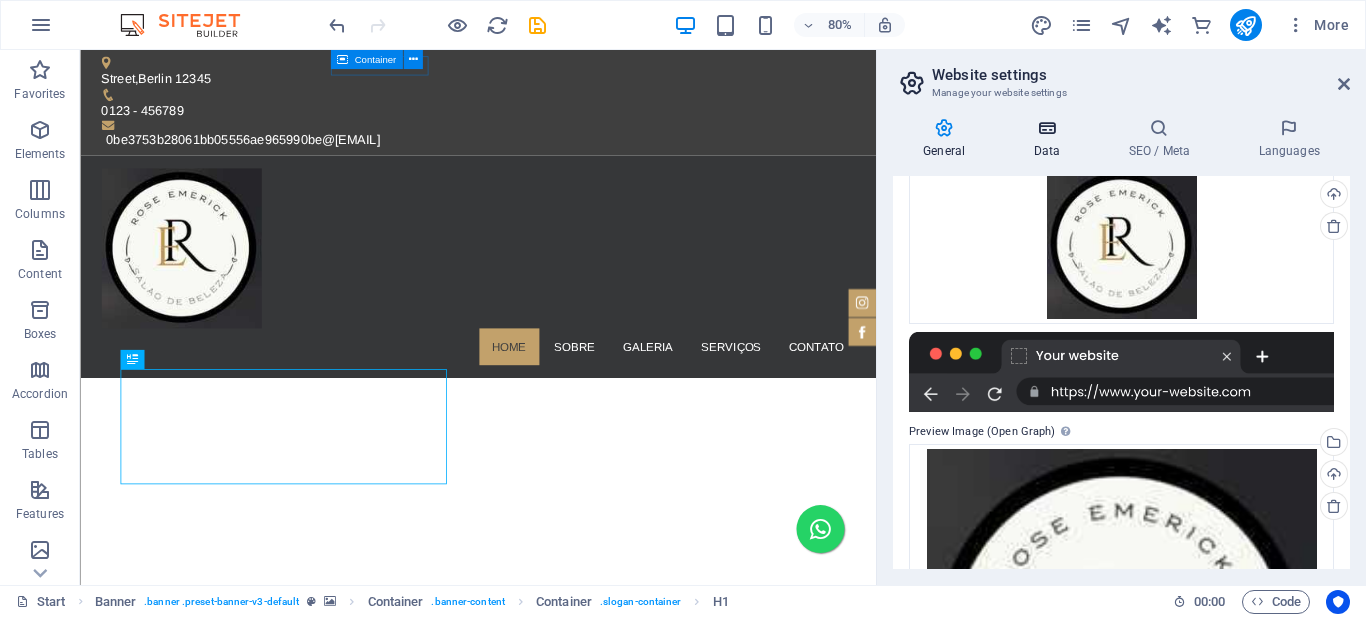 click at bounding box center (1046, 128) 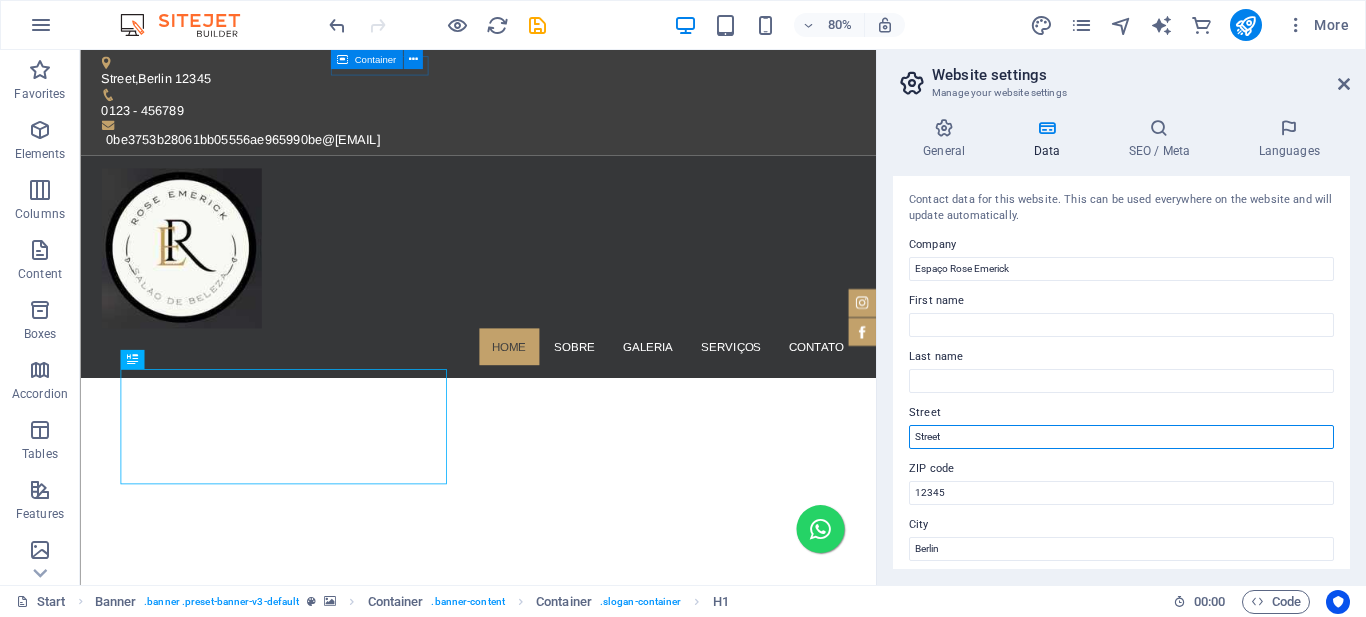 click on "Street" at bounding box center (1121, 437) 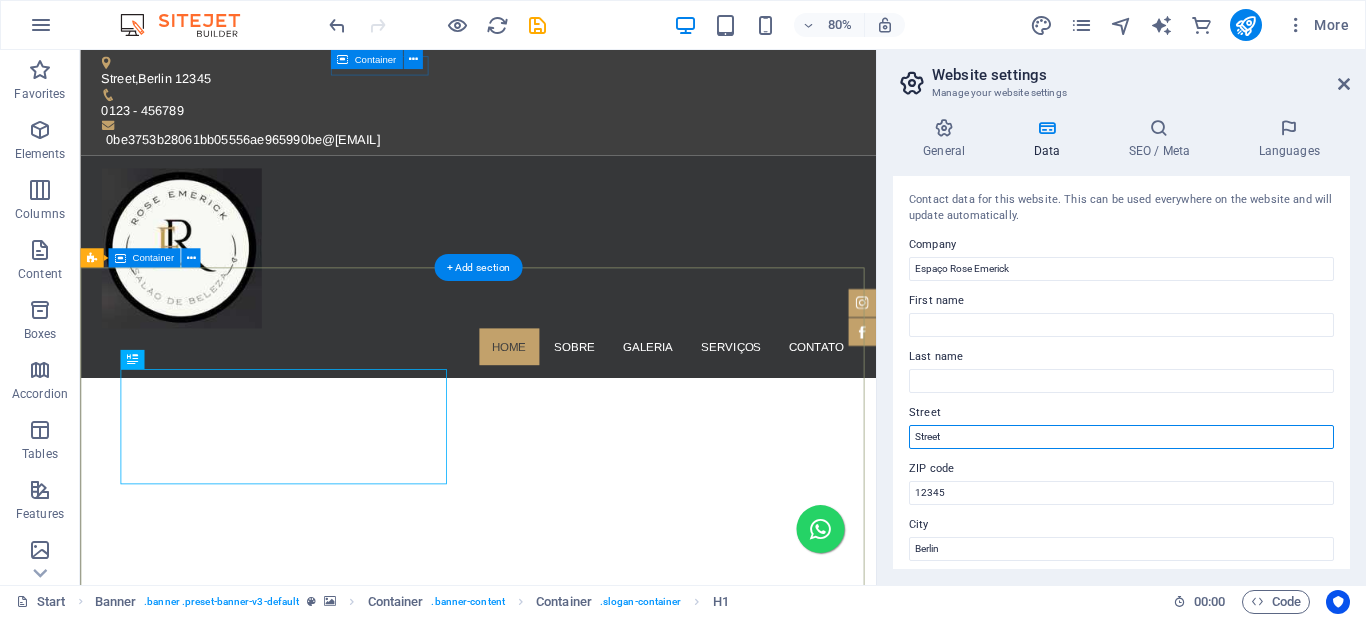 paste on "Rua Itaúna, 209 B" 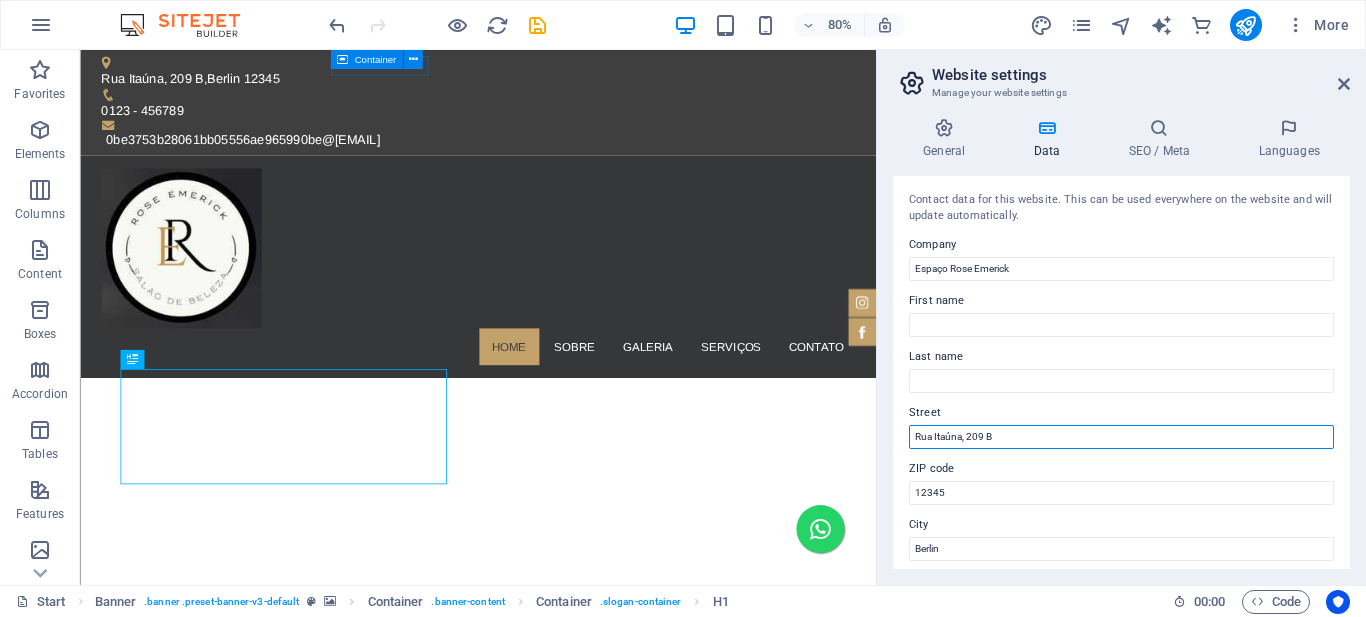 type on "Rua Itaúna, 209 B" 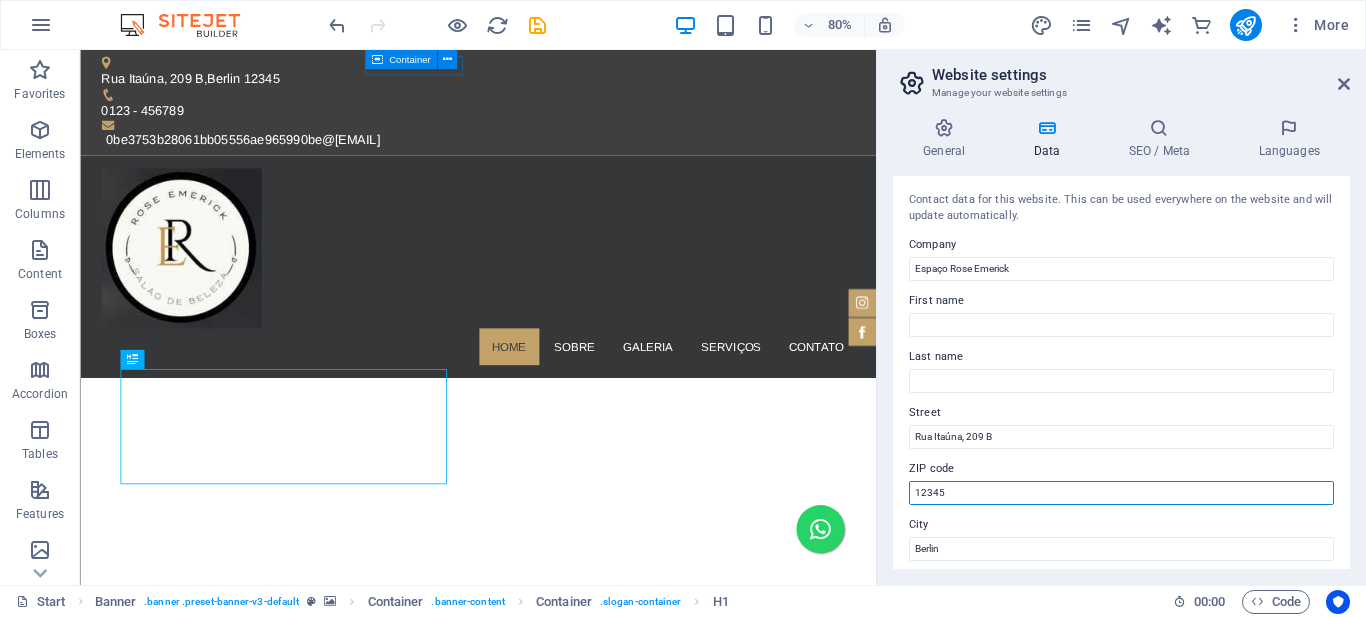 click on "12345" at bounding box center [1121, 493] 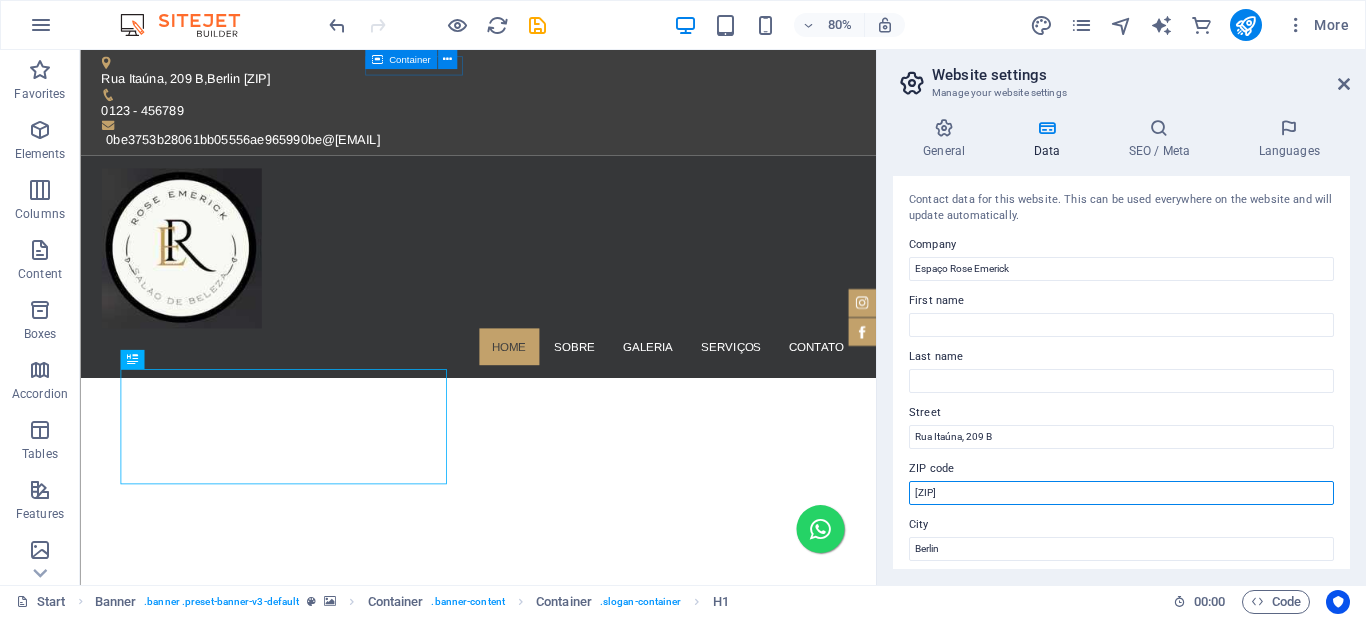 type on "[ZIP]" 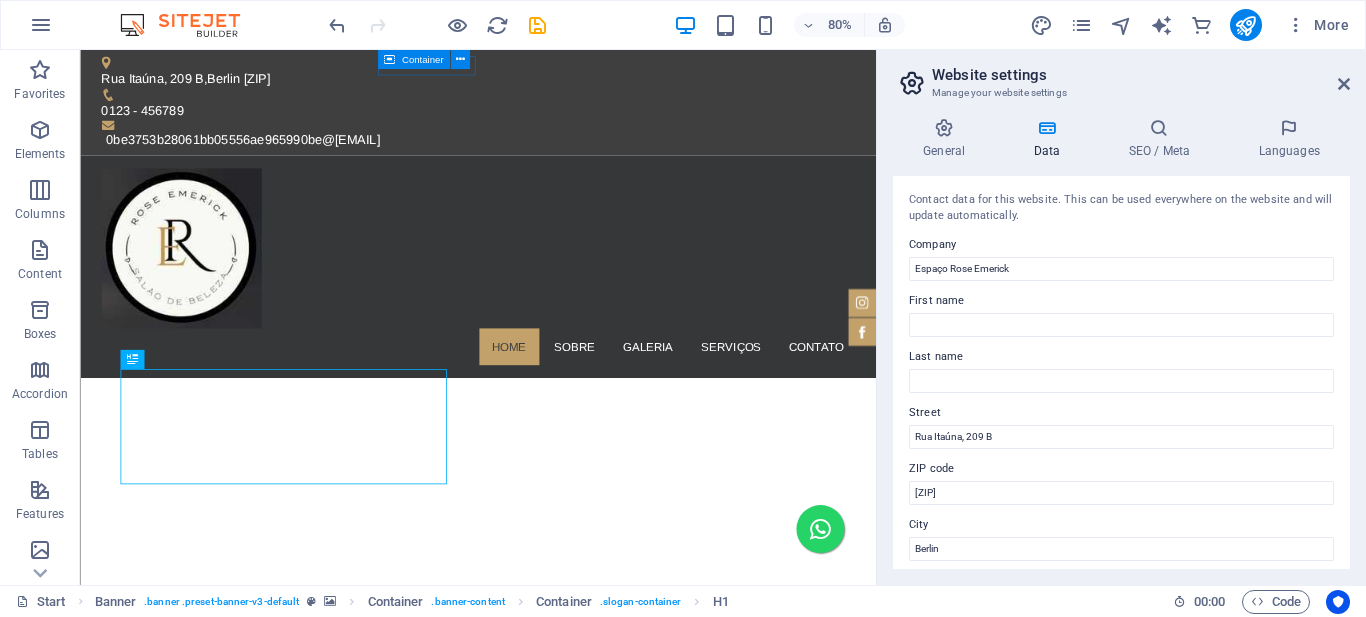 scroll, scrollTop: 300, scrollLeft: 0, axis: vertical 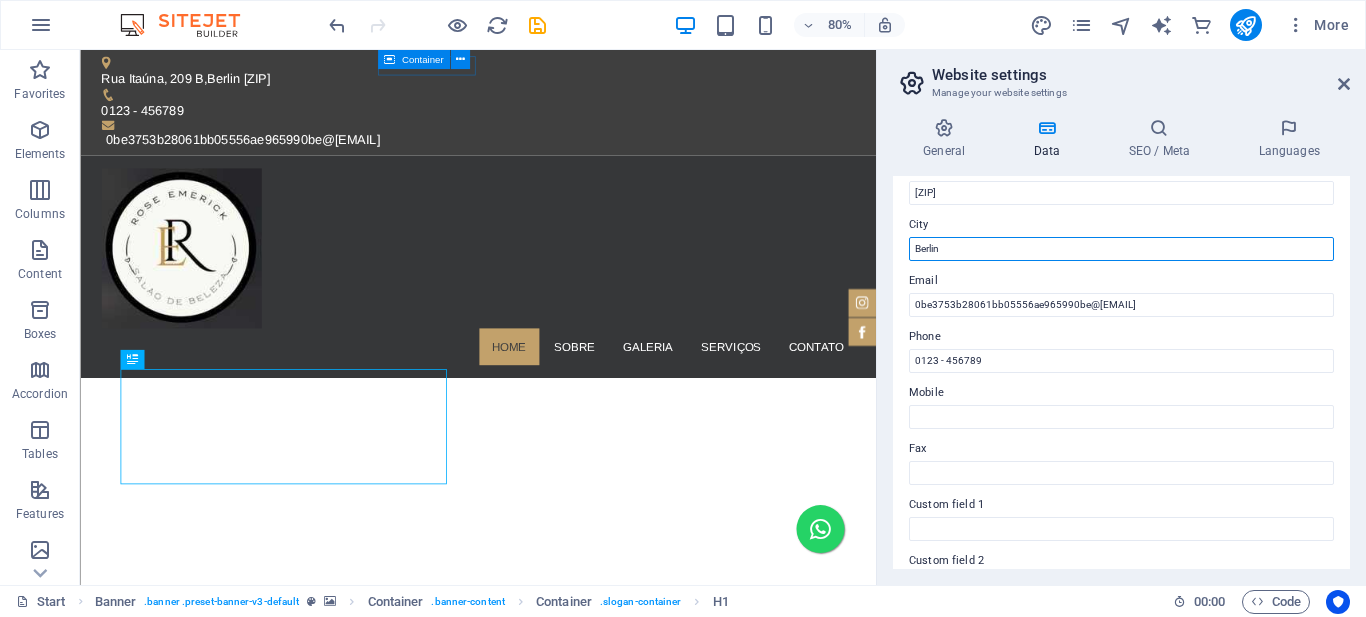 click on "Berlin" at bounding box center (1121, 249) 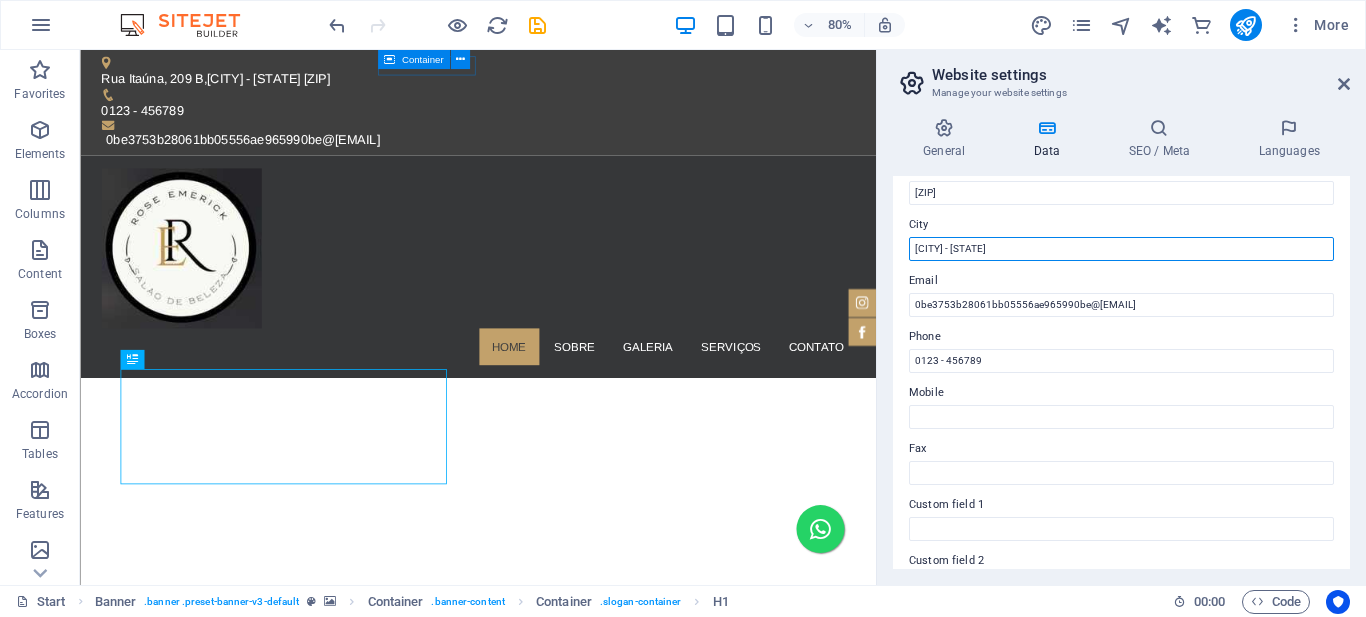 type on "[CITY] - [STATE]" 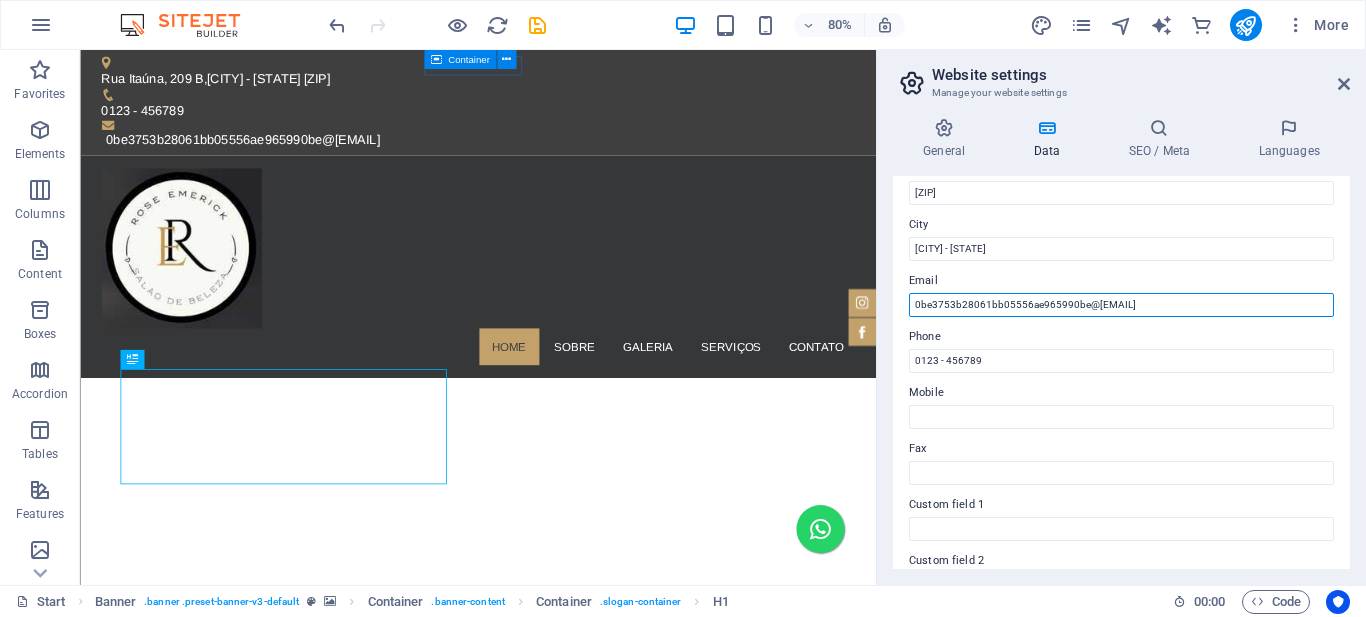 click on "0be3753b28061bb05556ae965990be@[EMAIL]" at bounding box center [1121, 305] 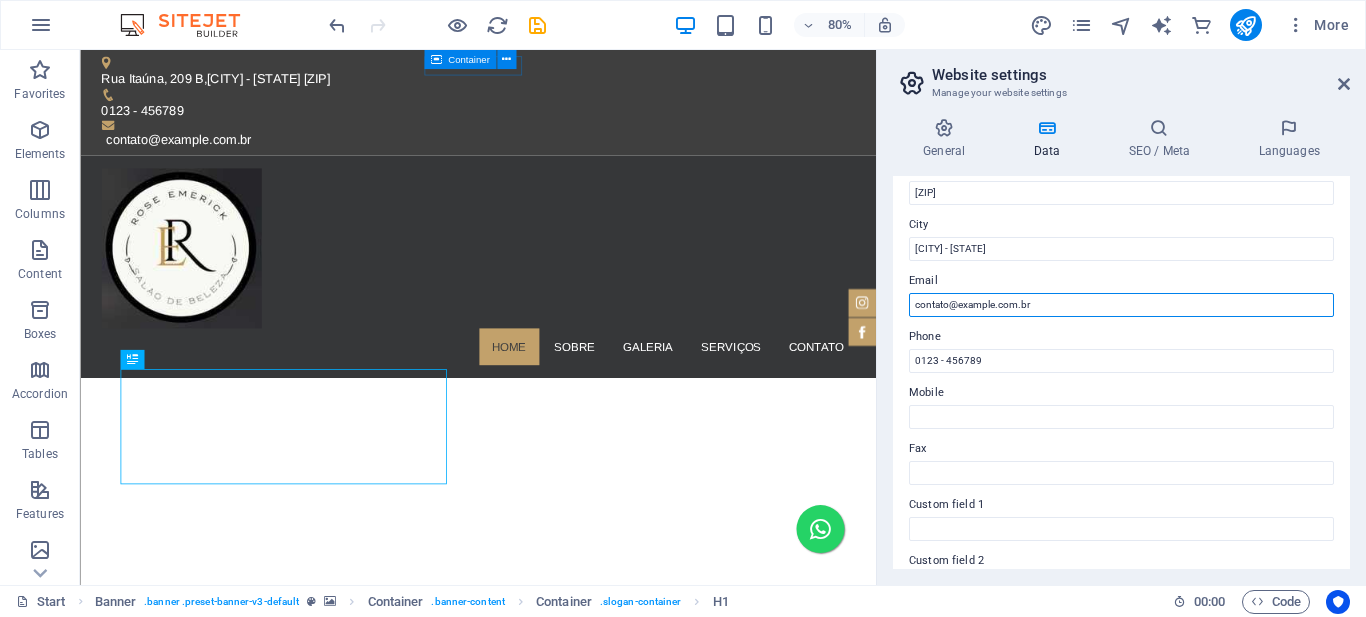 type on "contato@example.com.br" 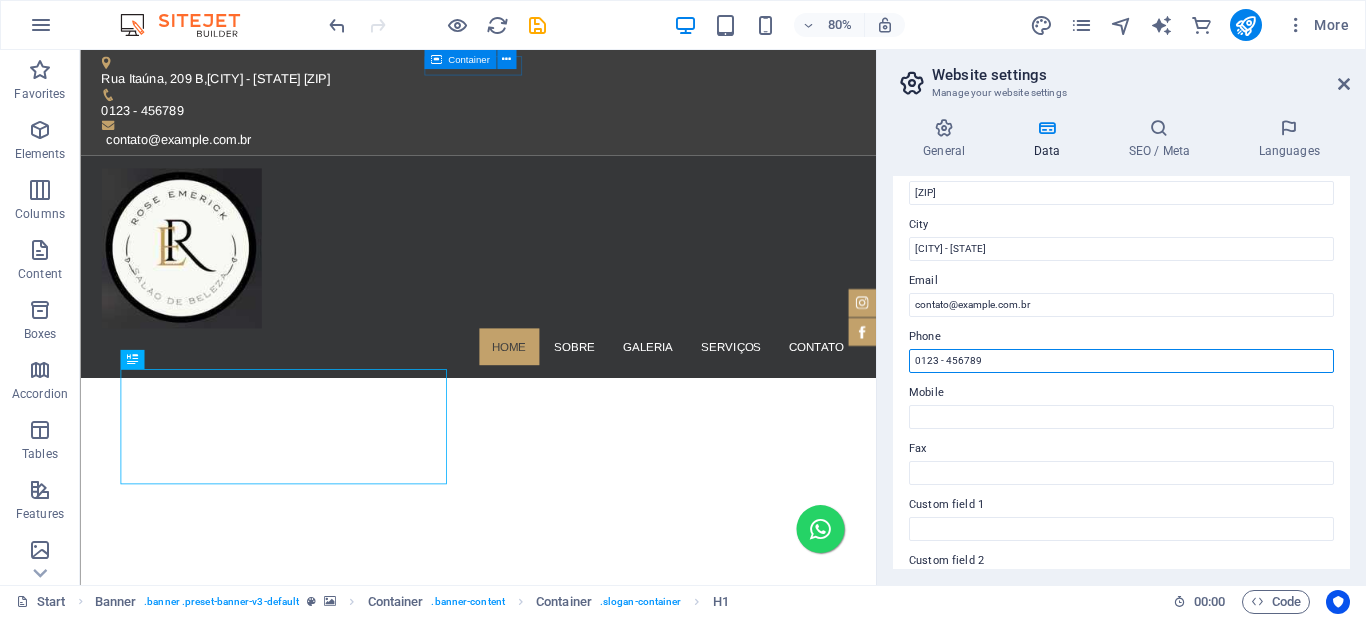 click on "0123 - 456789" at bounding box center [1121, 361] 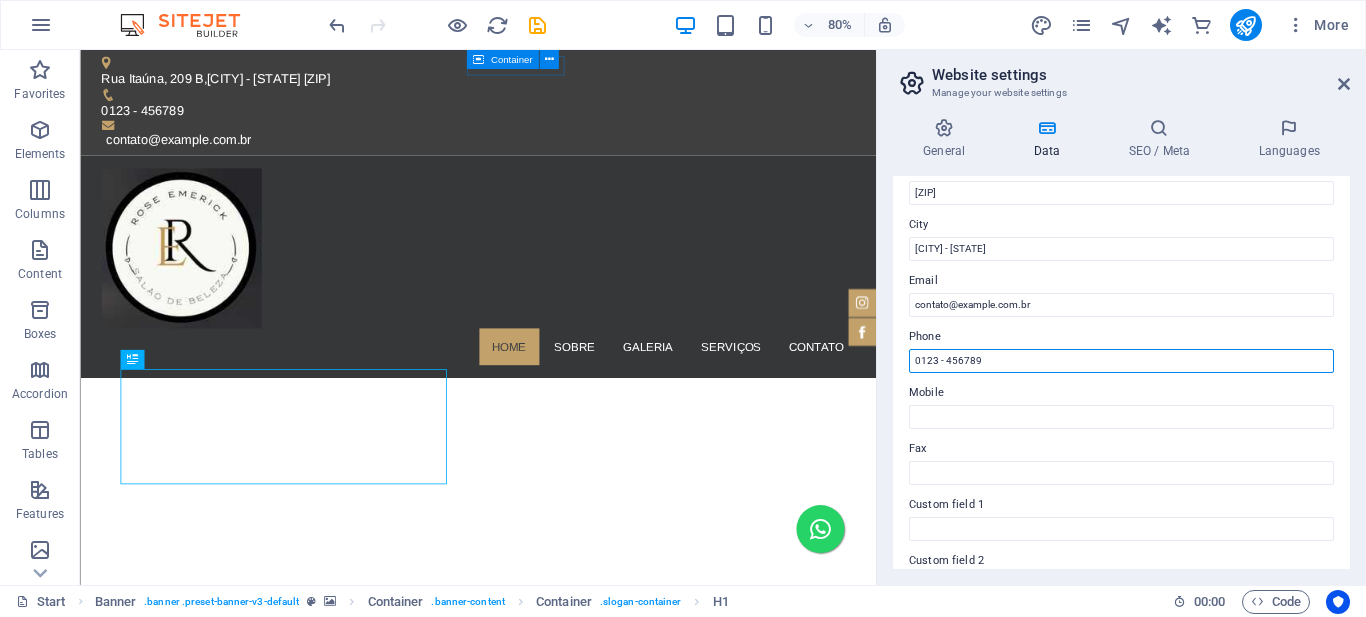 click on "0123 - 456789" at bounding box center (1121, 361) 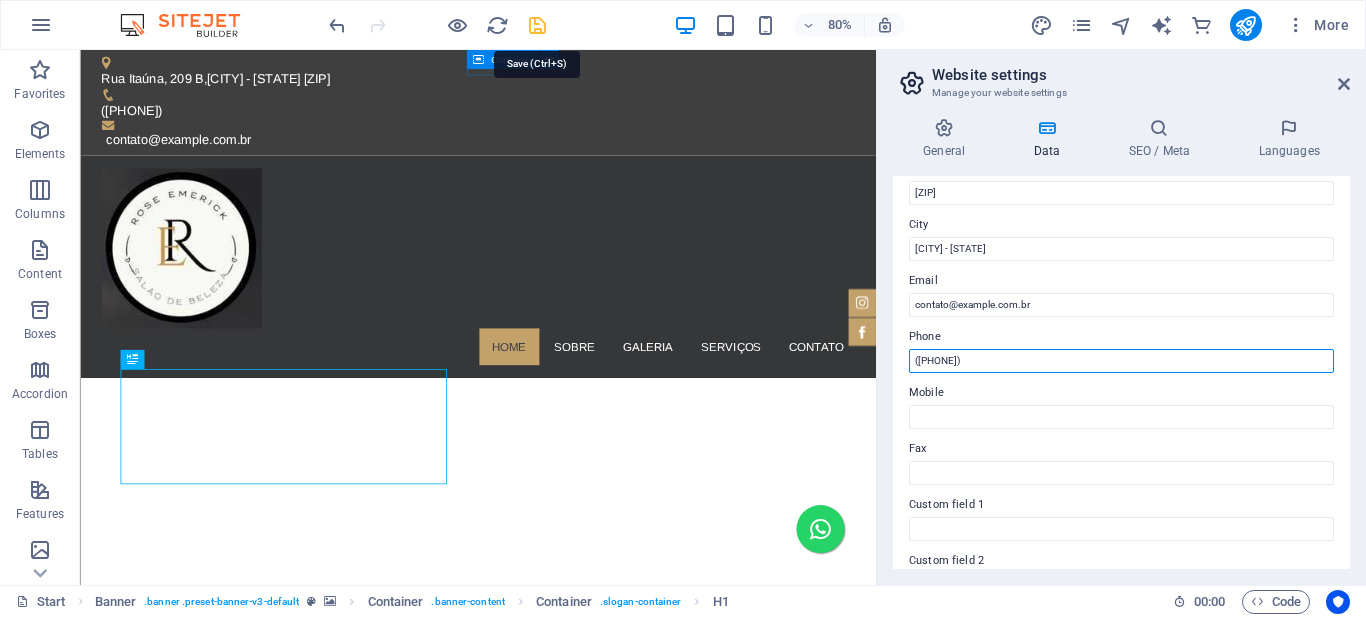 type on "([PHONE])" 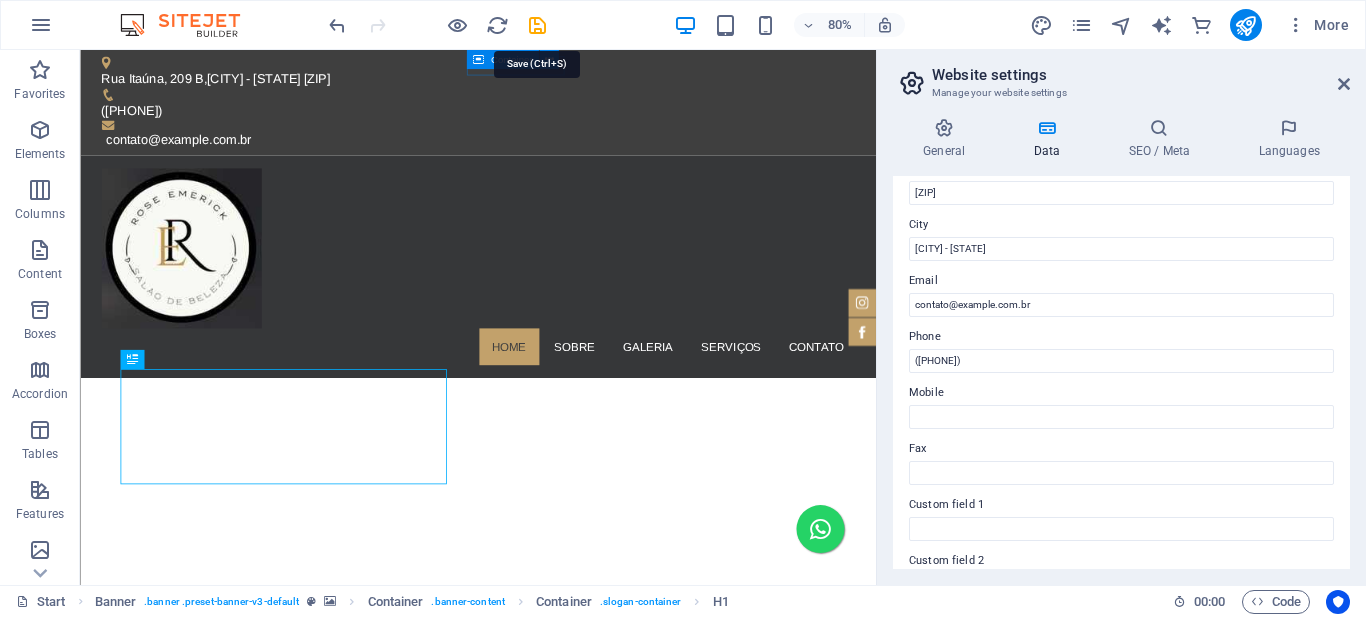 click at bounding box center [537, 25] 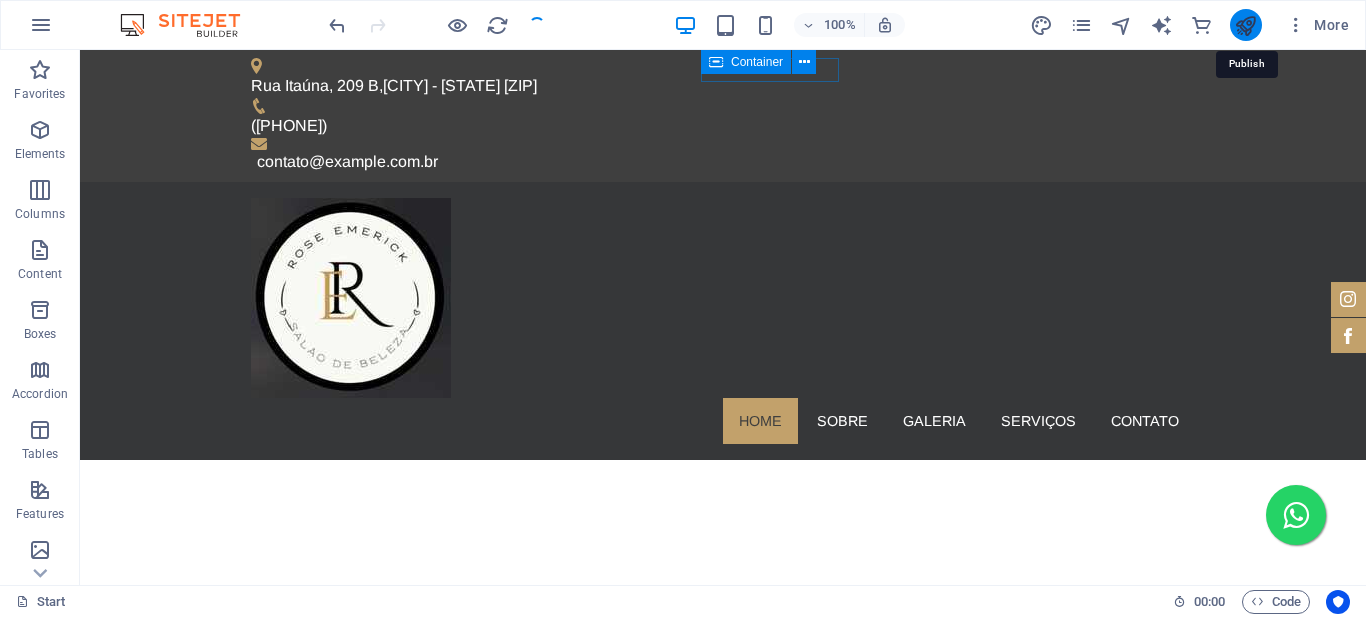 click at bounding box center [1245, 25] 